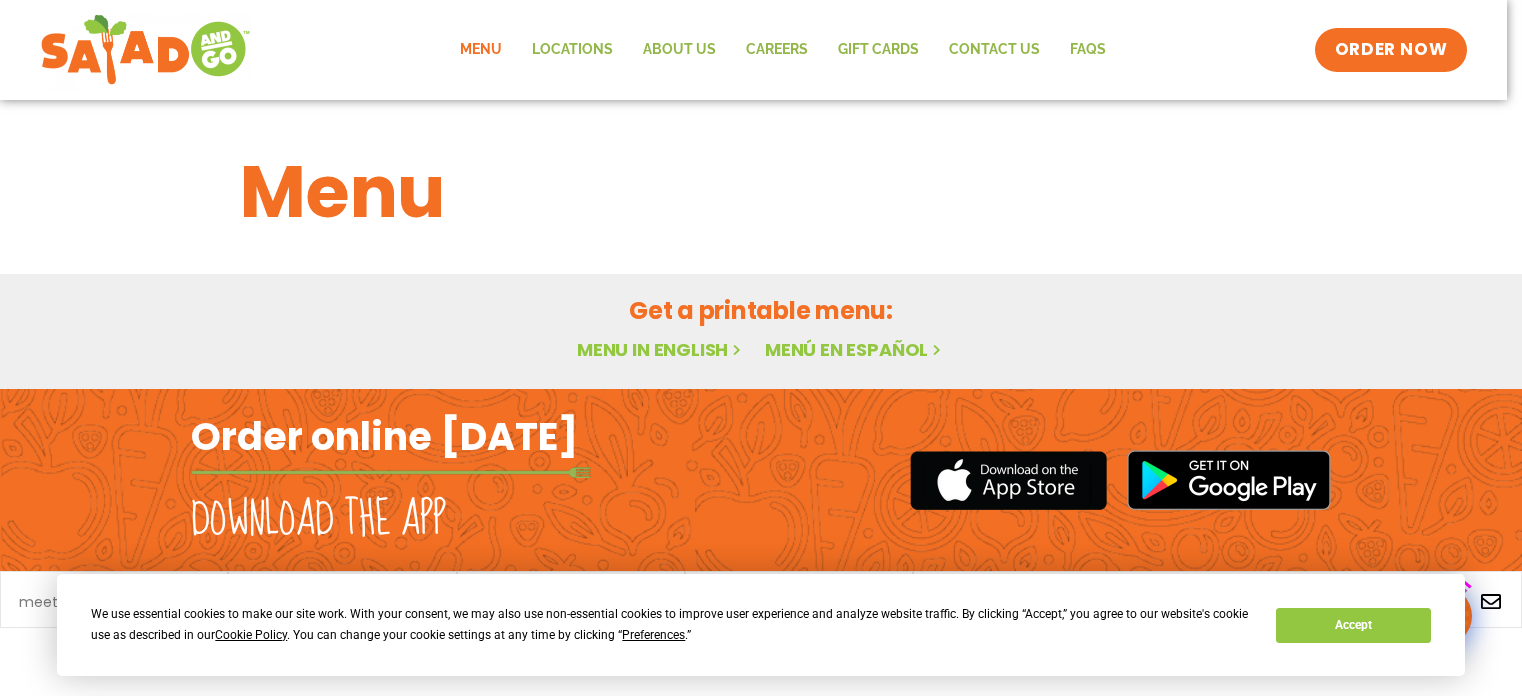 scroll, scrollTop: 0, scrollLeft: 0, axis: both 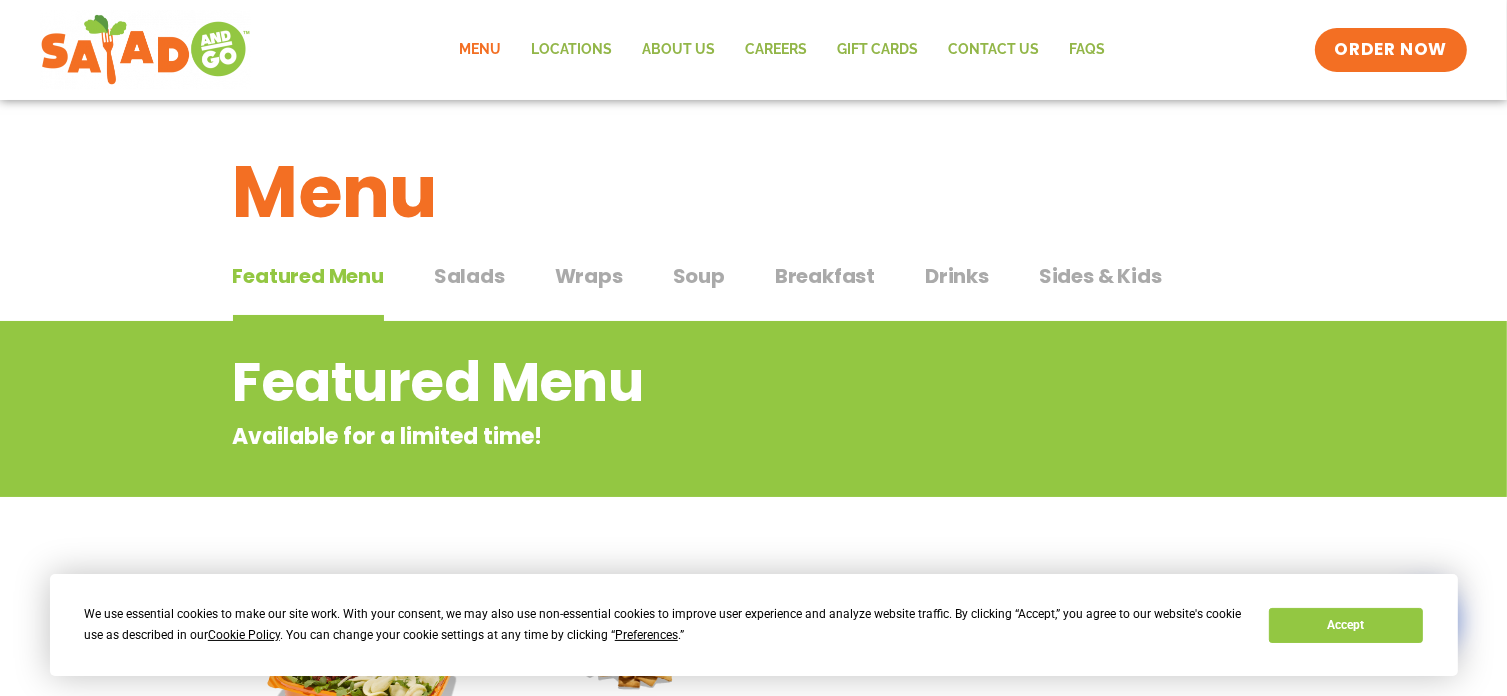 click on "Menu" 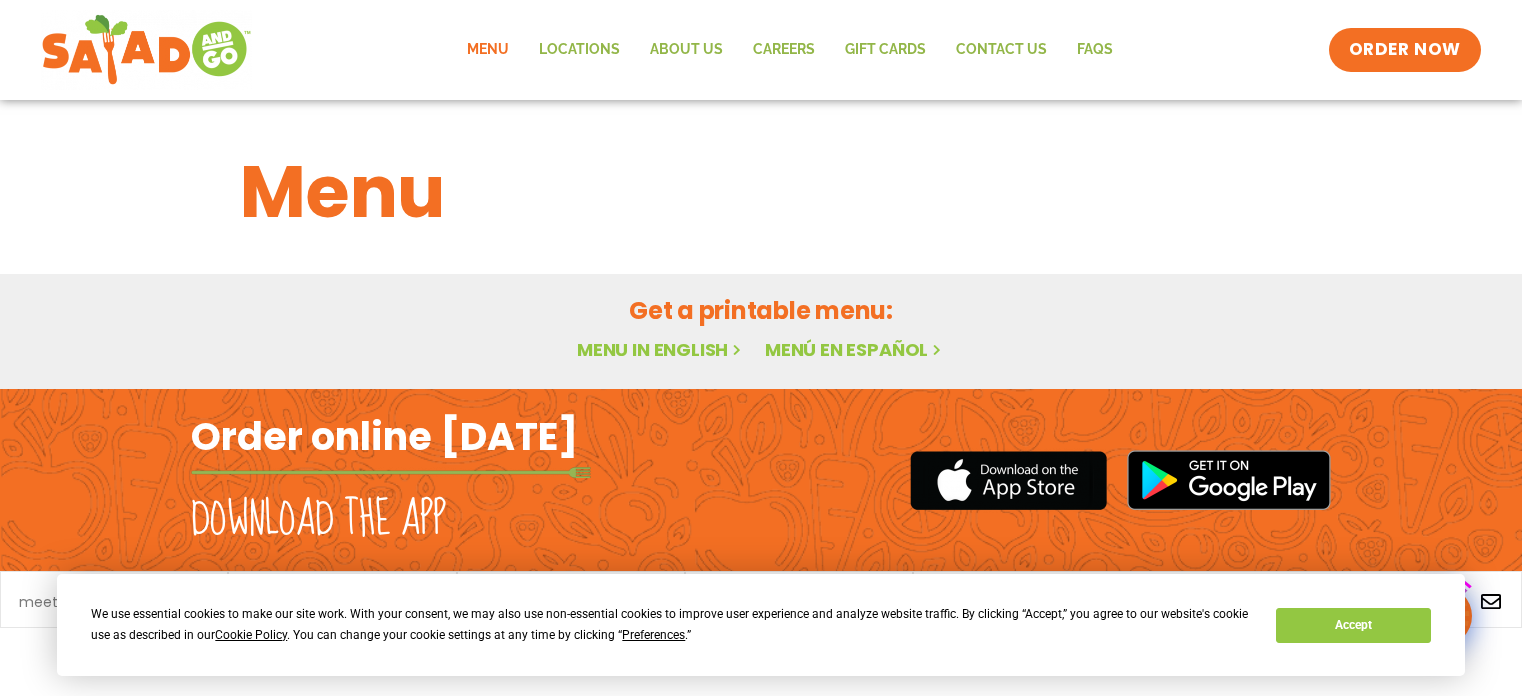 scroll, scrollTop: 0, scrollLeft: 0, axis: both 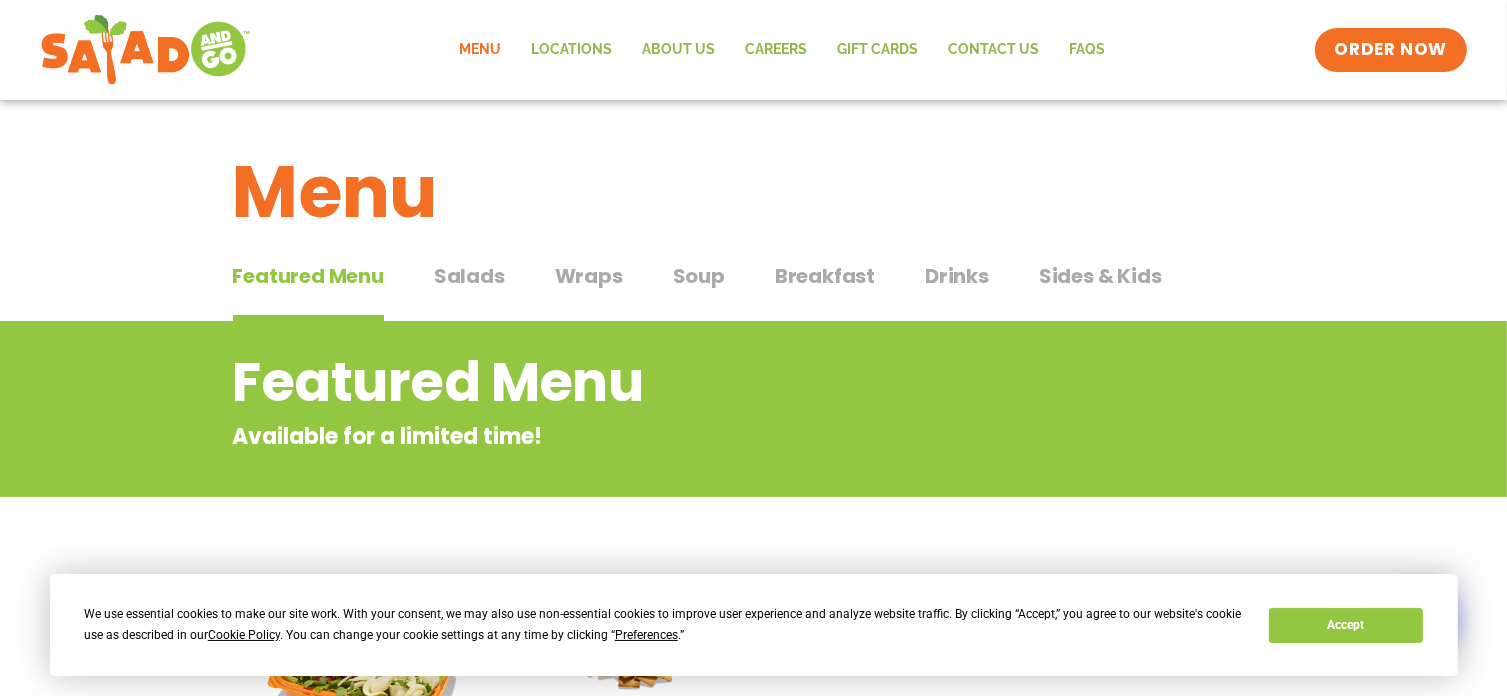 click on "Salads" at bounding box center [469, 276] 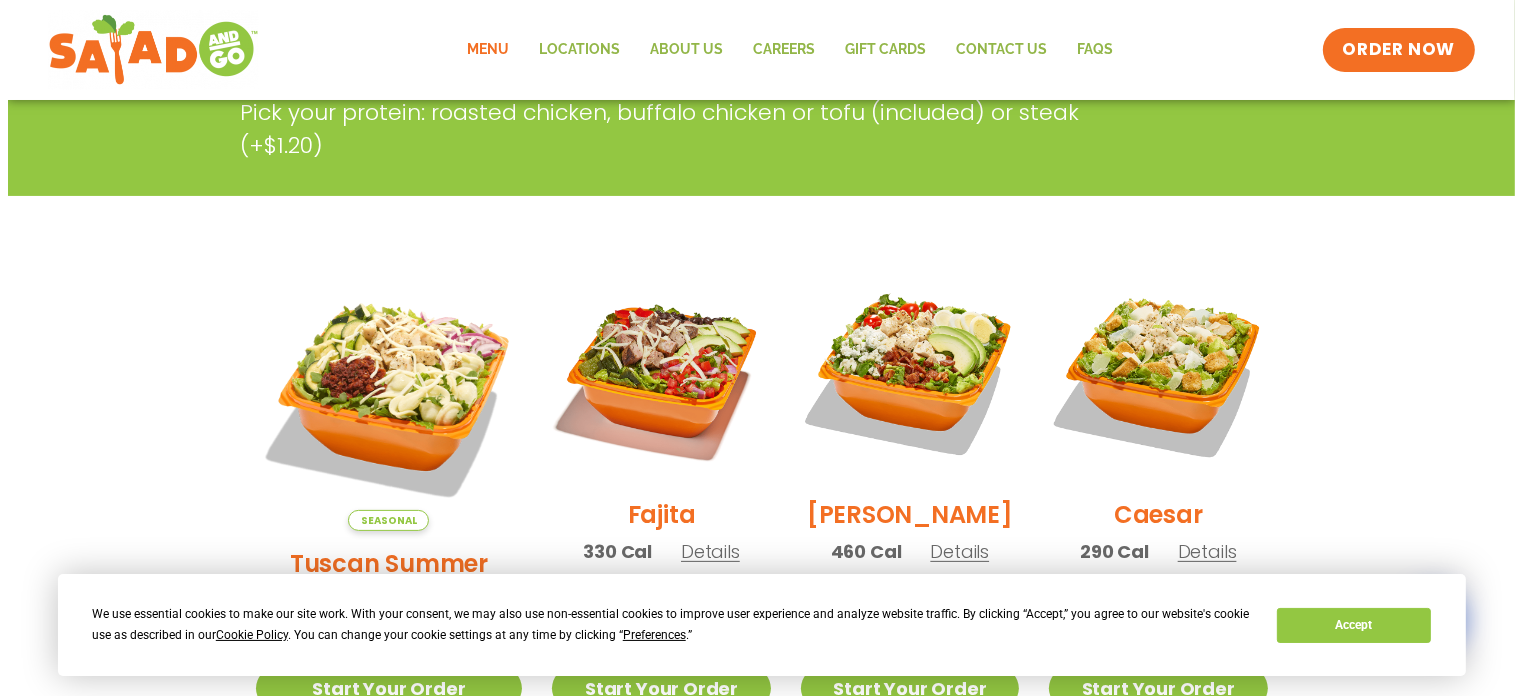 scroll, scrollTop: 500, scrollLeft: 0, axis: vertical 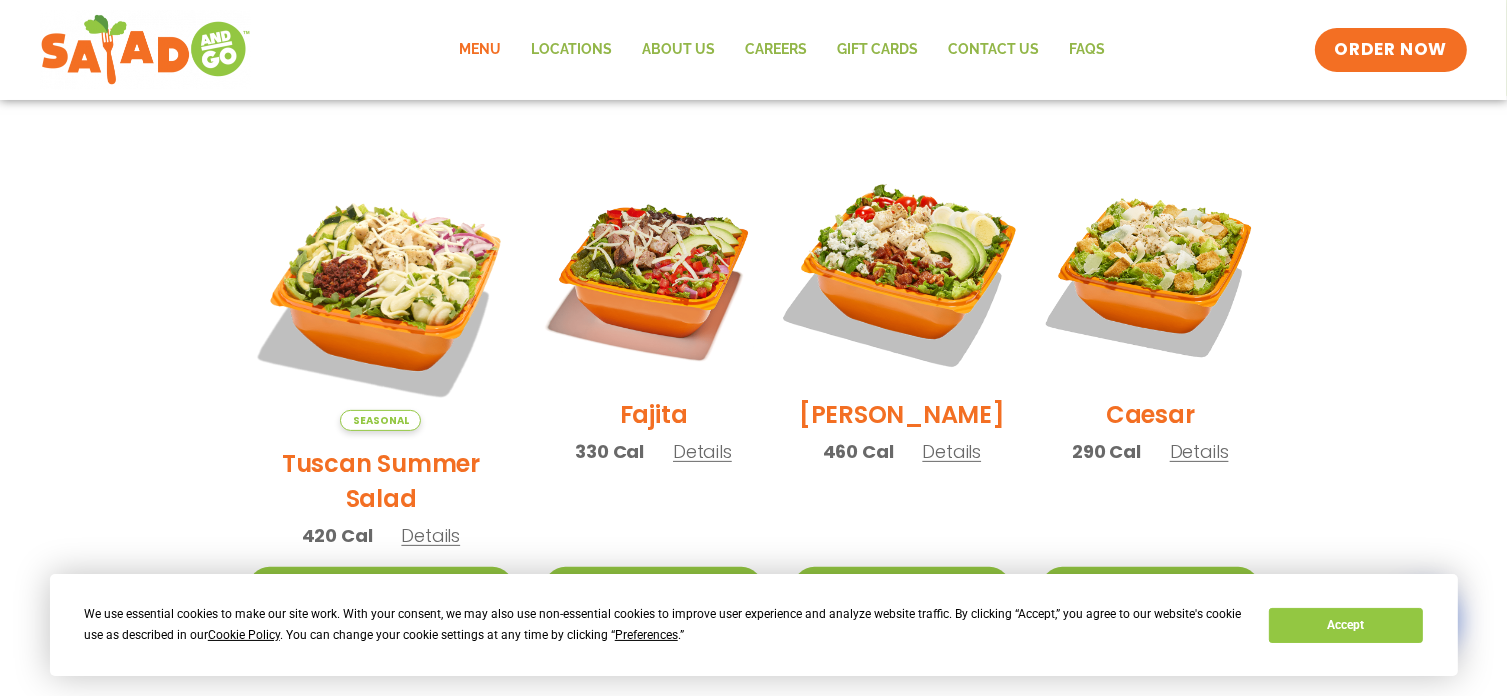 click at bounding box center (902, 273) 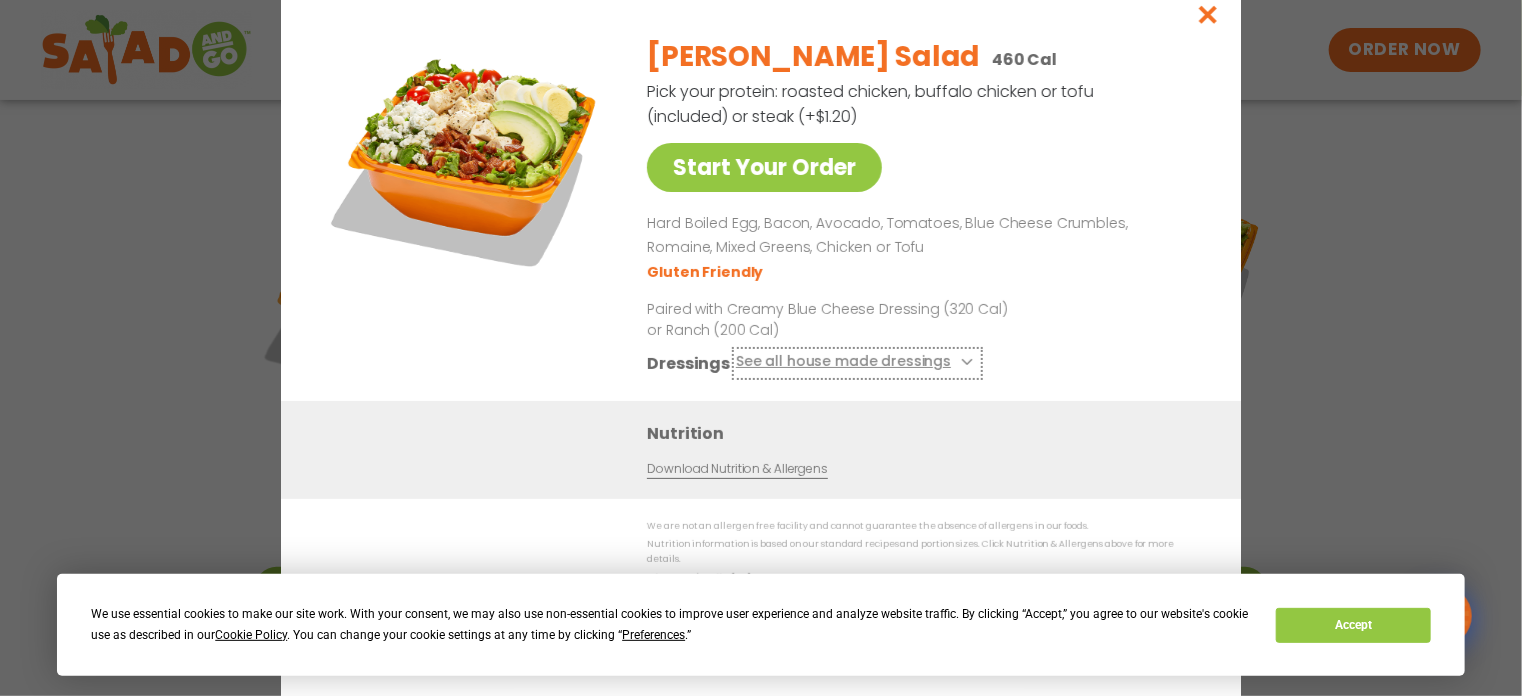 click on "See all house made dressings" at bounding box center (857, 363) 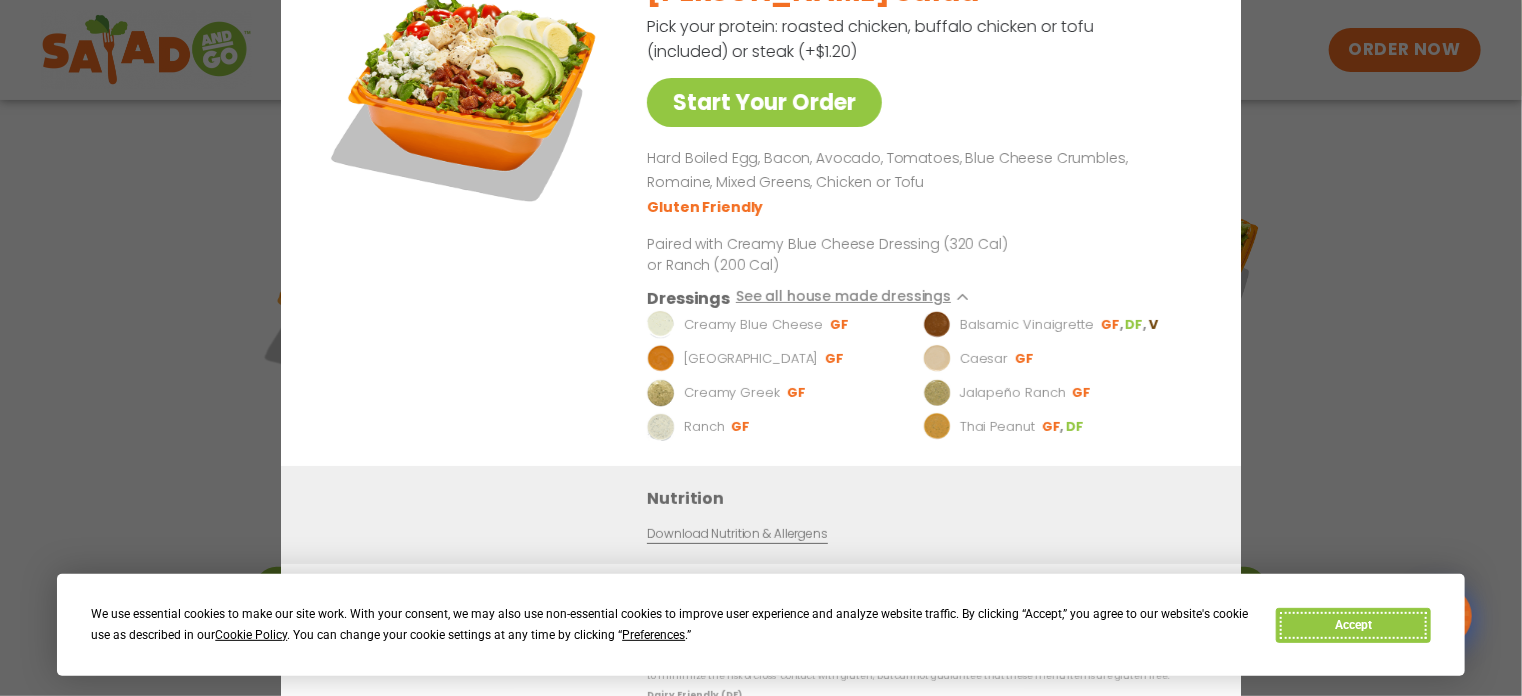 click on "Accept" at bounding box center (1353, 625) 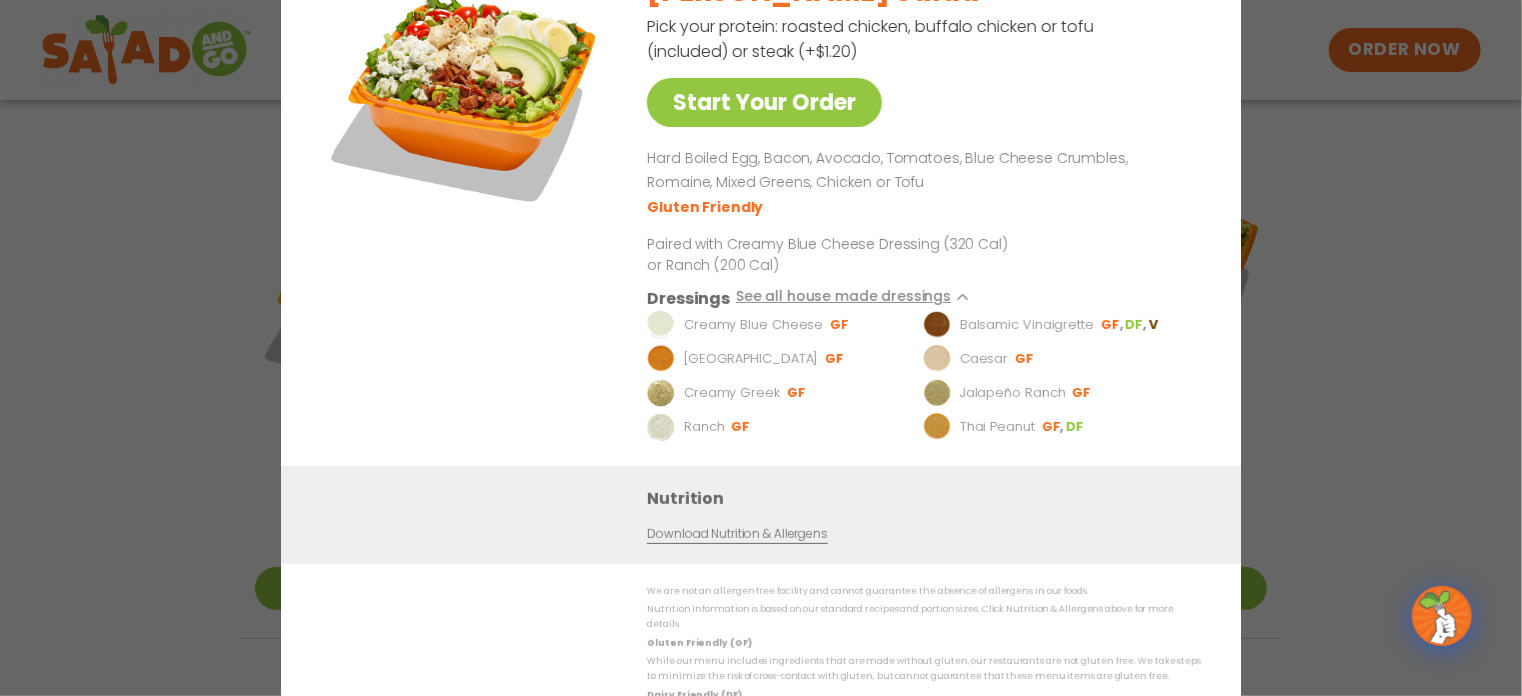 scroll, scrollTop: 0, scrollLeft: 0, axis: both 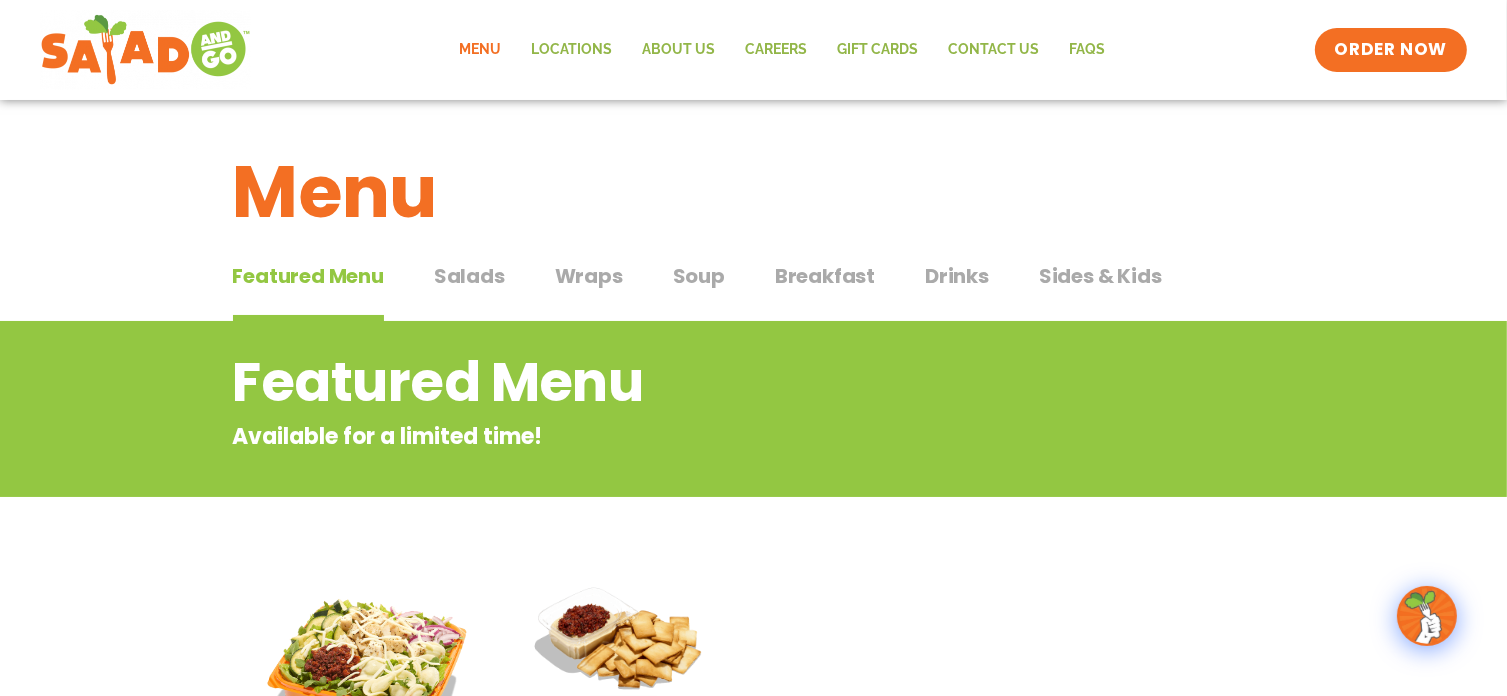 click on "Sides & Kids" at bounding box center (1100, 276) 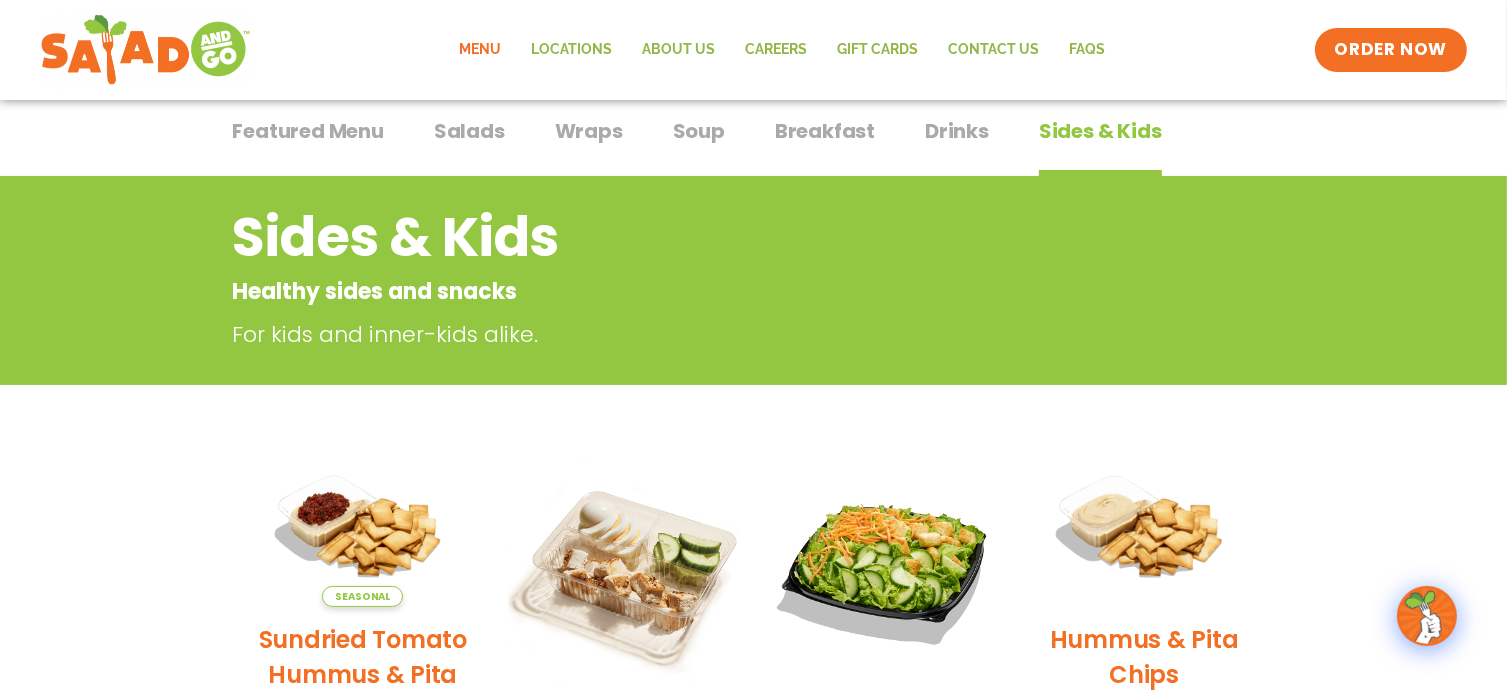 scroll, scrollTop: 0, scrollLeft: 0, axis: both 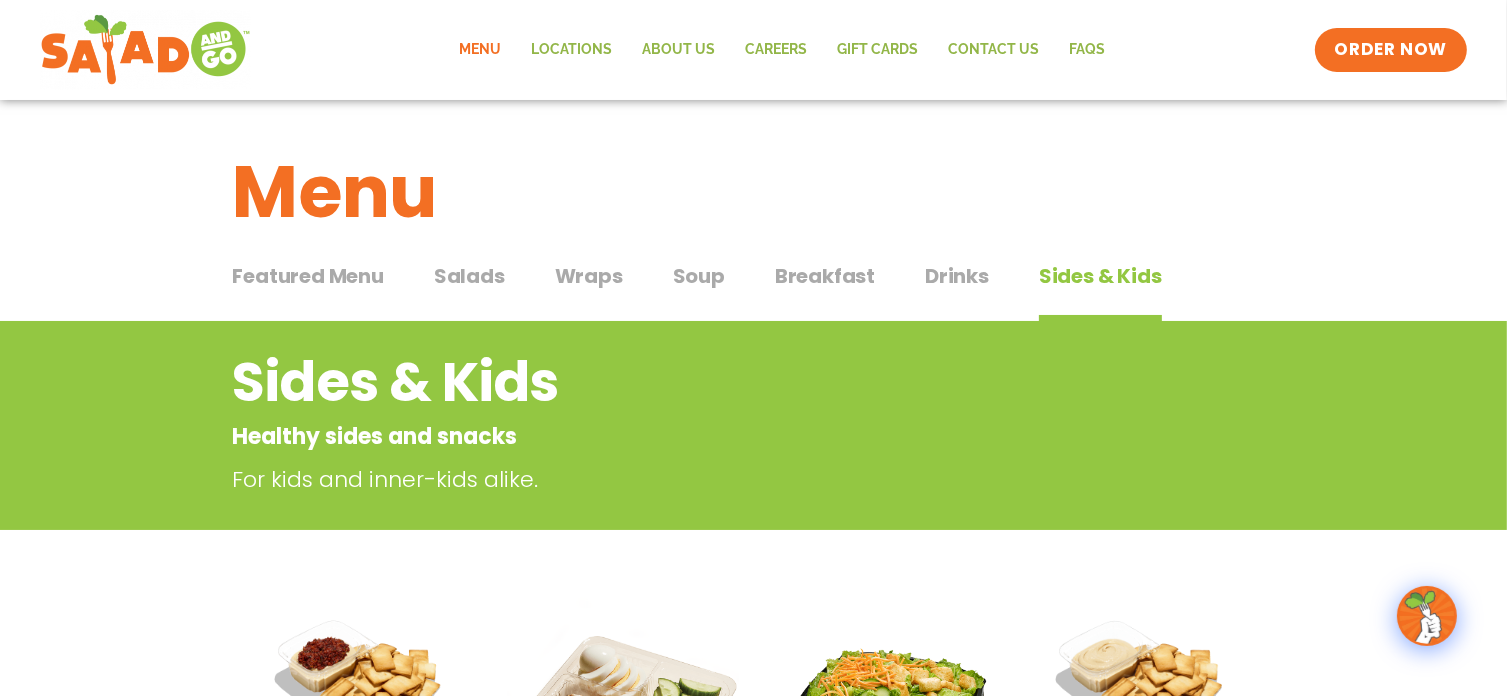 click on "Soup" at bounding box center (699, 276) 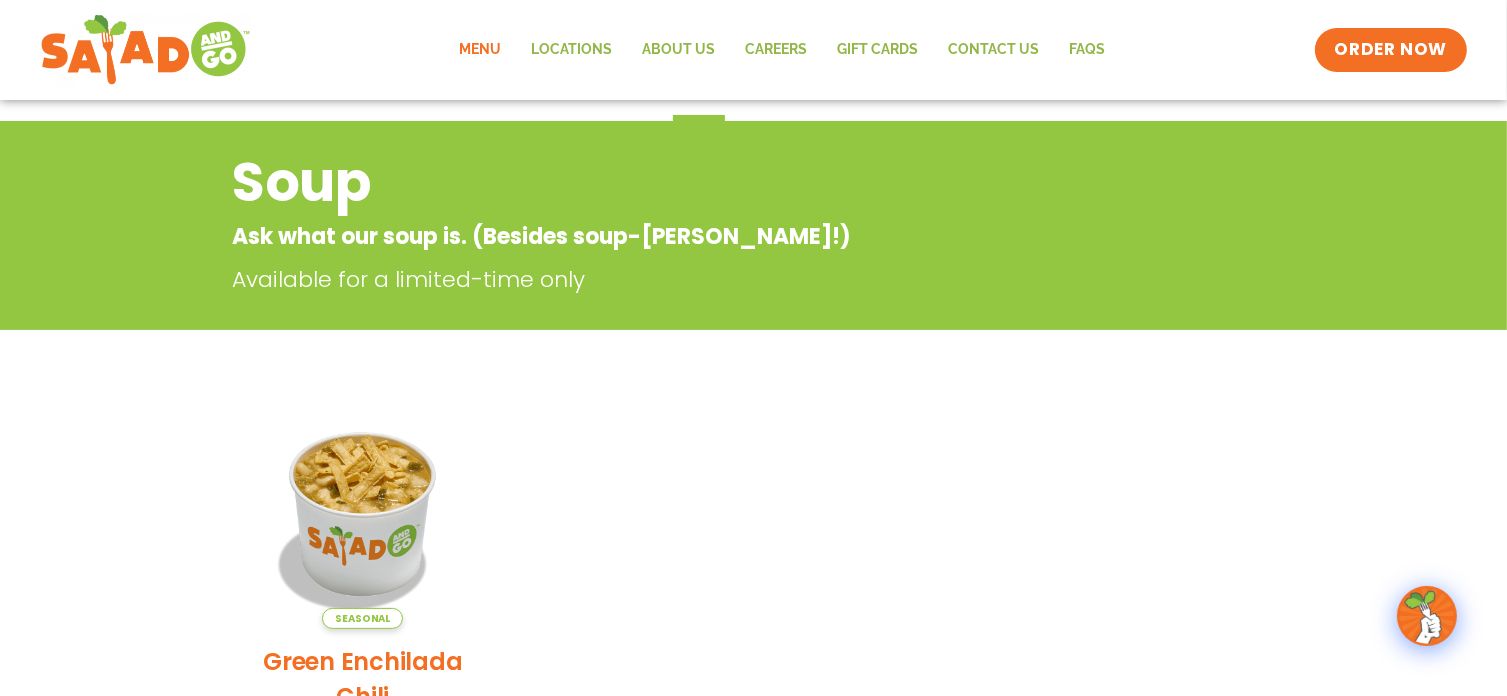 scroll, scrollTop: 0, scrollLeft: 0, axis: both 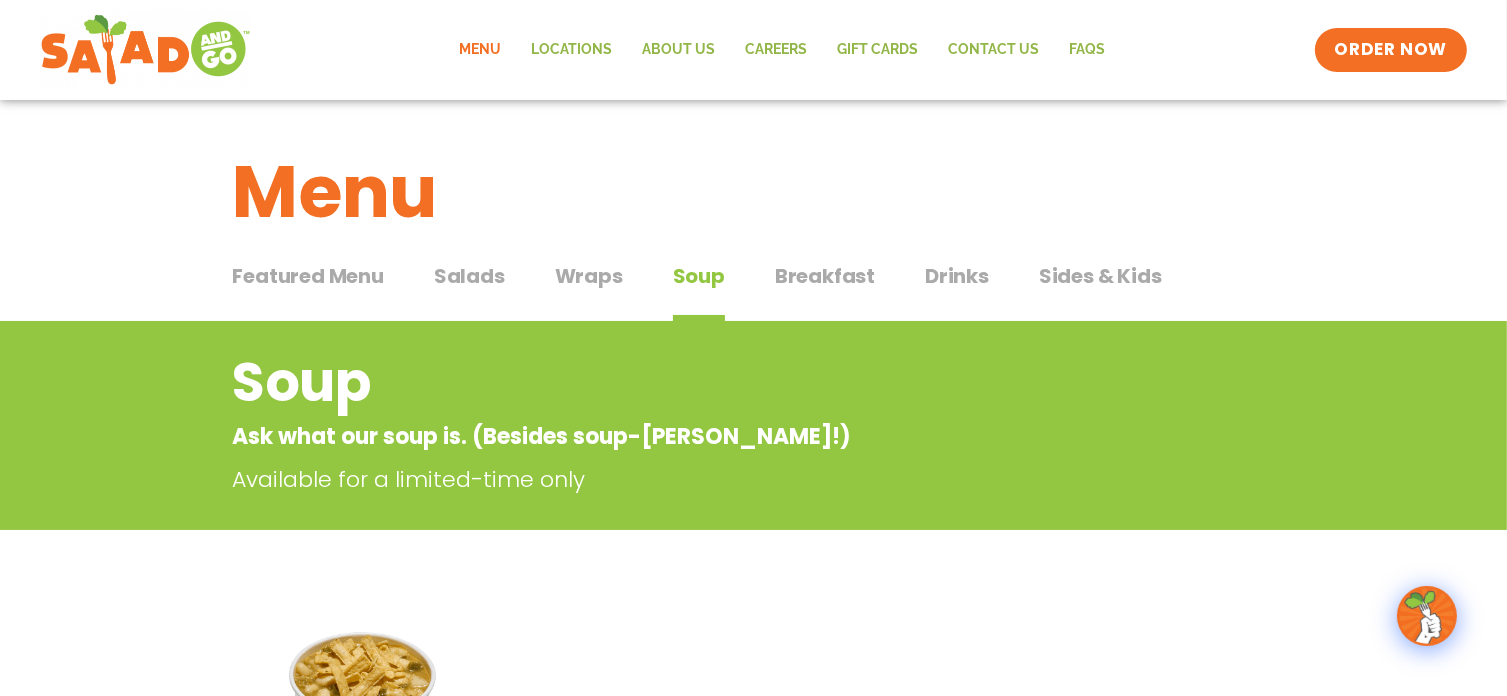 click on "Wraps" at bounding box center (589, 276) 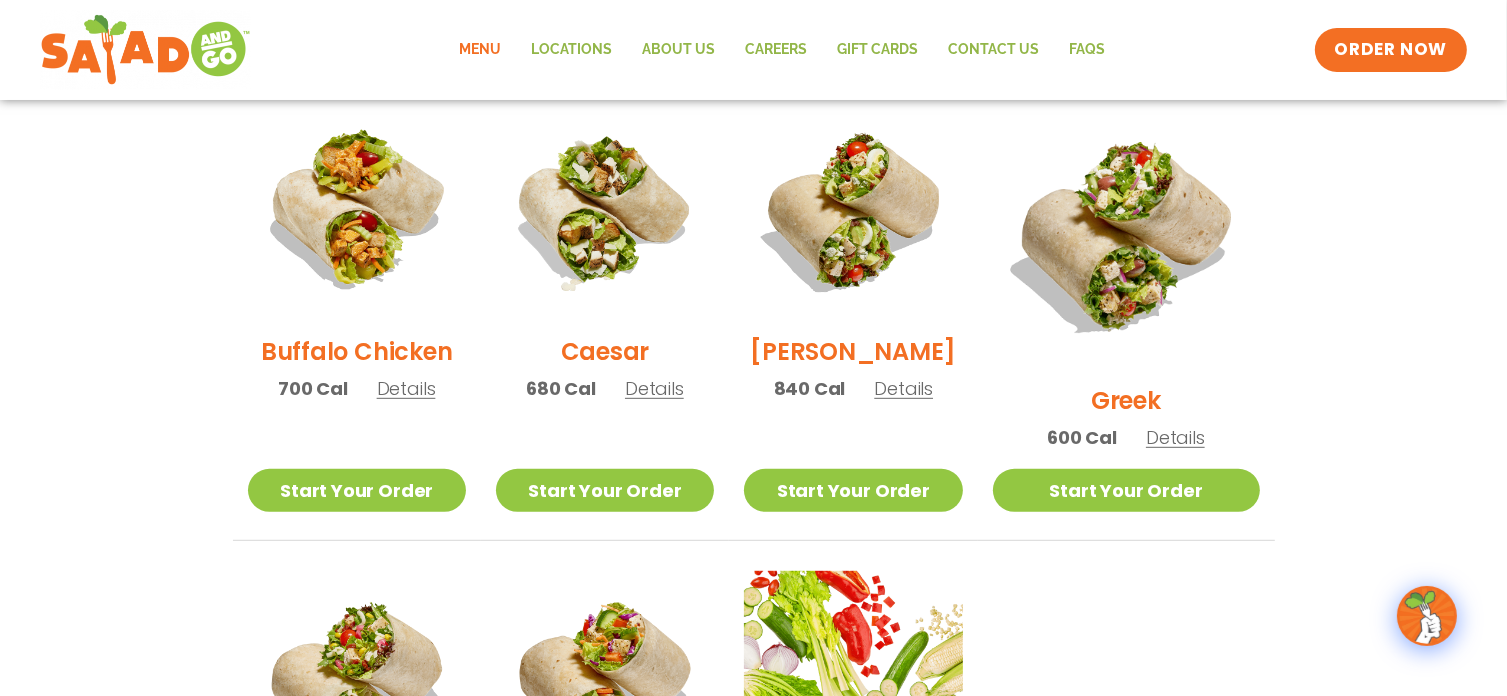 scroll, scrollTop: 900, scrollLeft: 0, axis: vertical 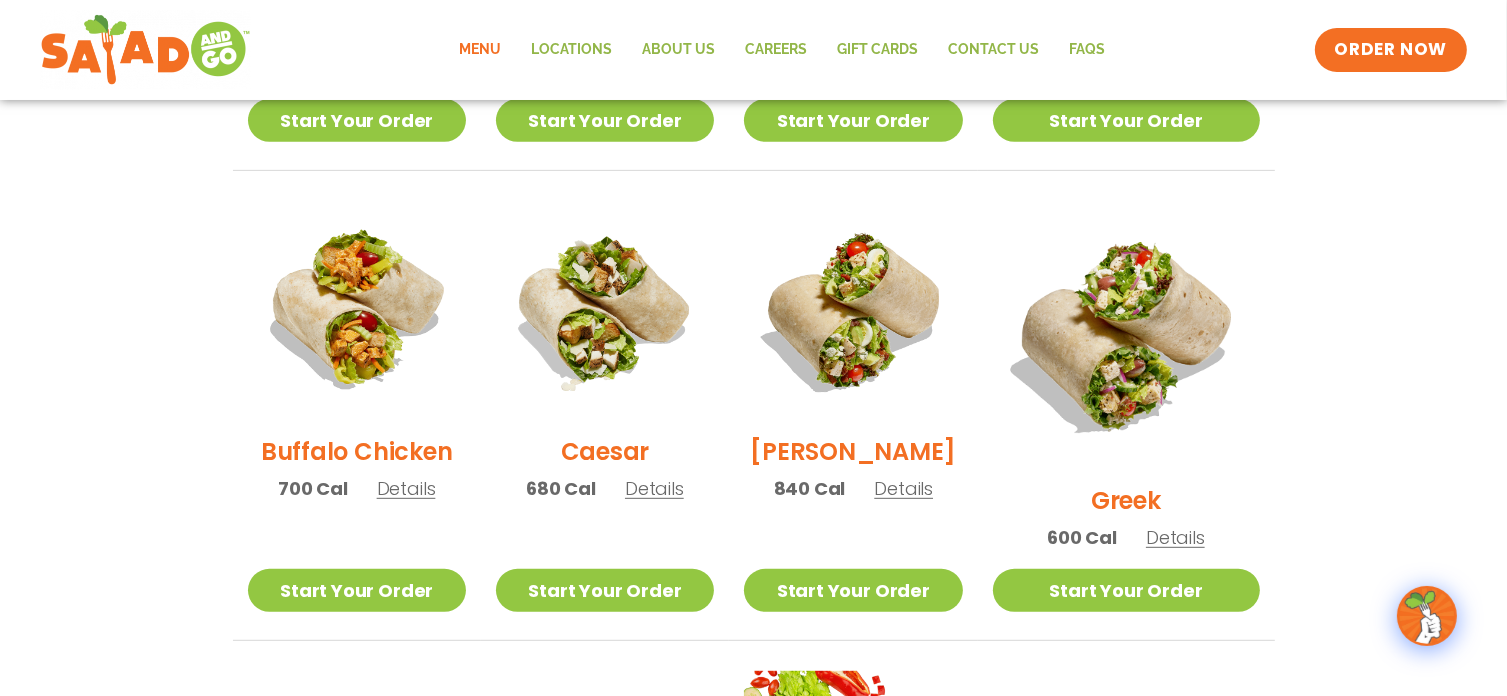 click on "Details" at bounding box center [903, 488] 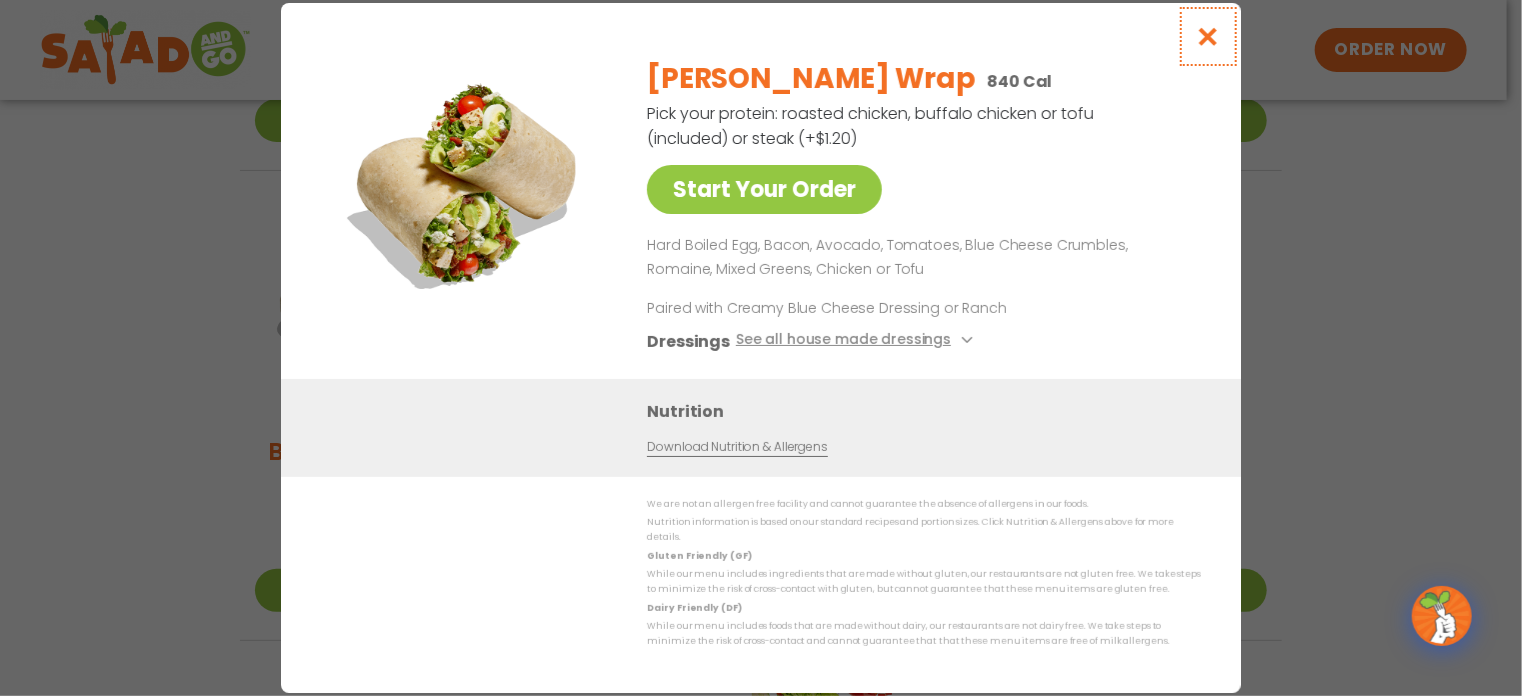 click at bounding box center [1208, 36] 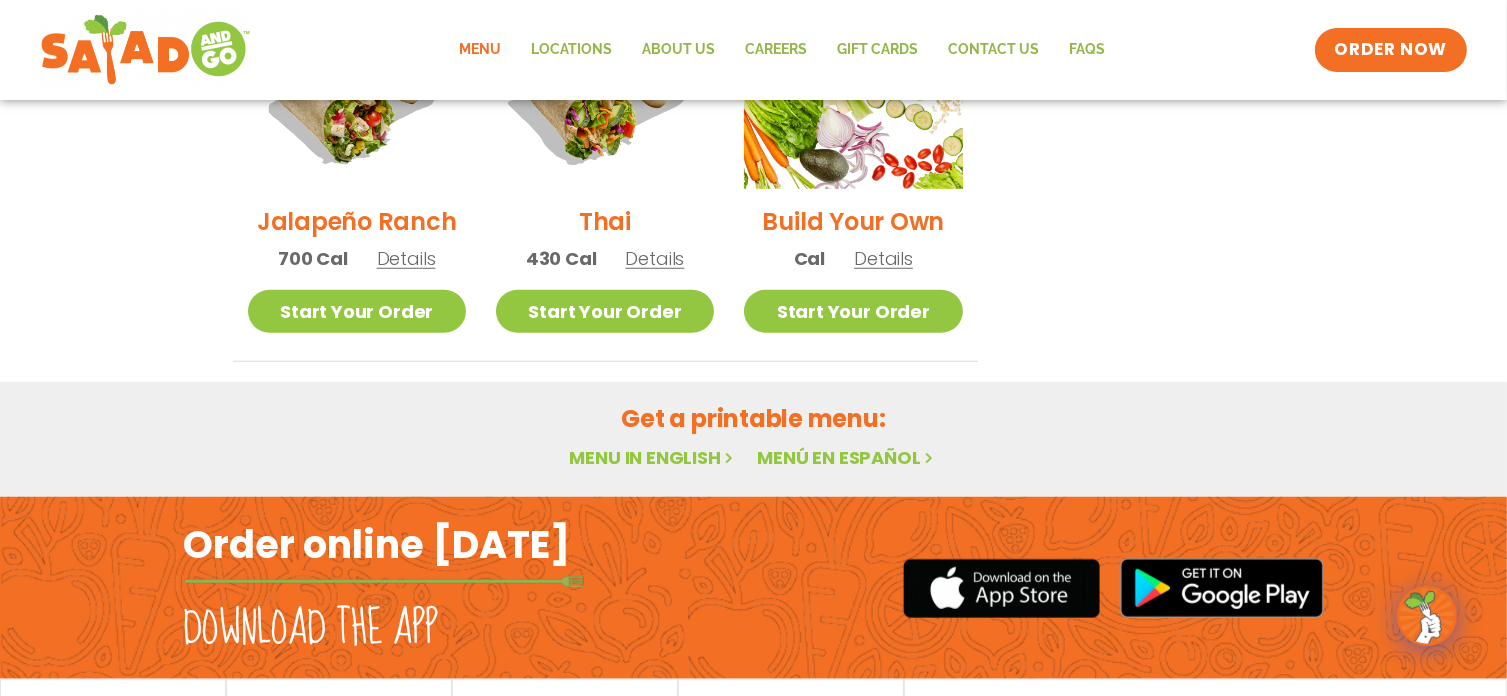 scroll, scrollTop: 1680, scrollLeft: 0, axis: vertical 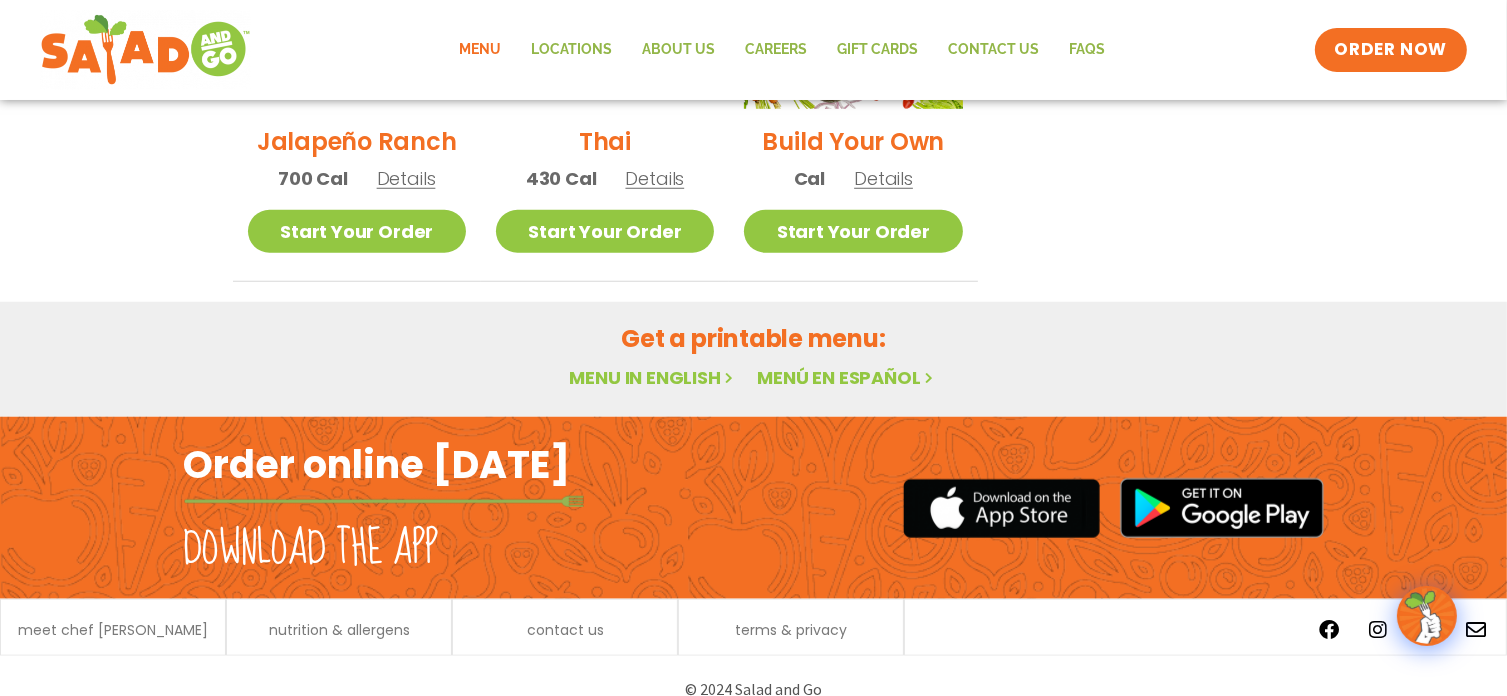 click on "Menu in English" at bounding box center (653, 377) 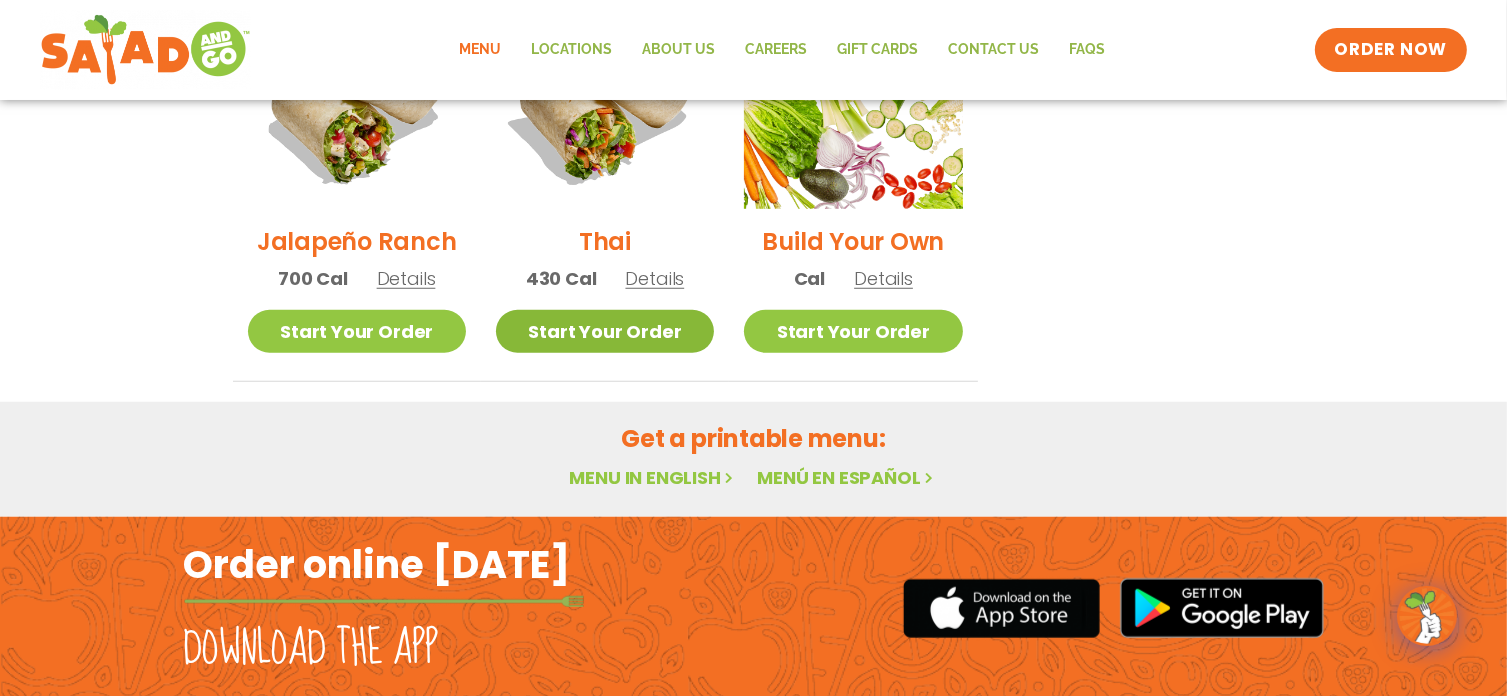 scroll, scrollTop: 1680, scrollLeft: 0, axis: vertical 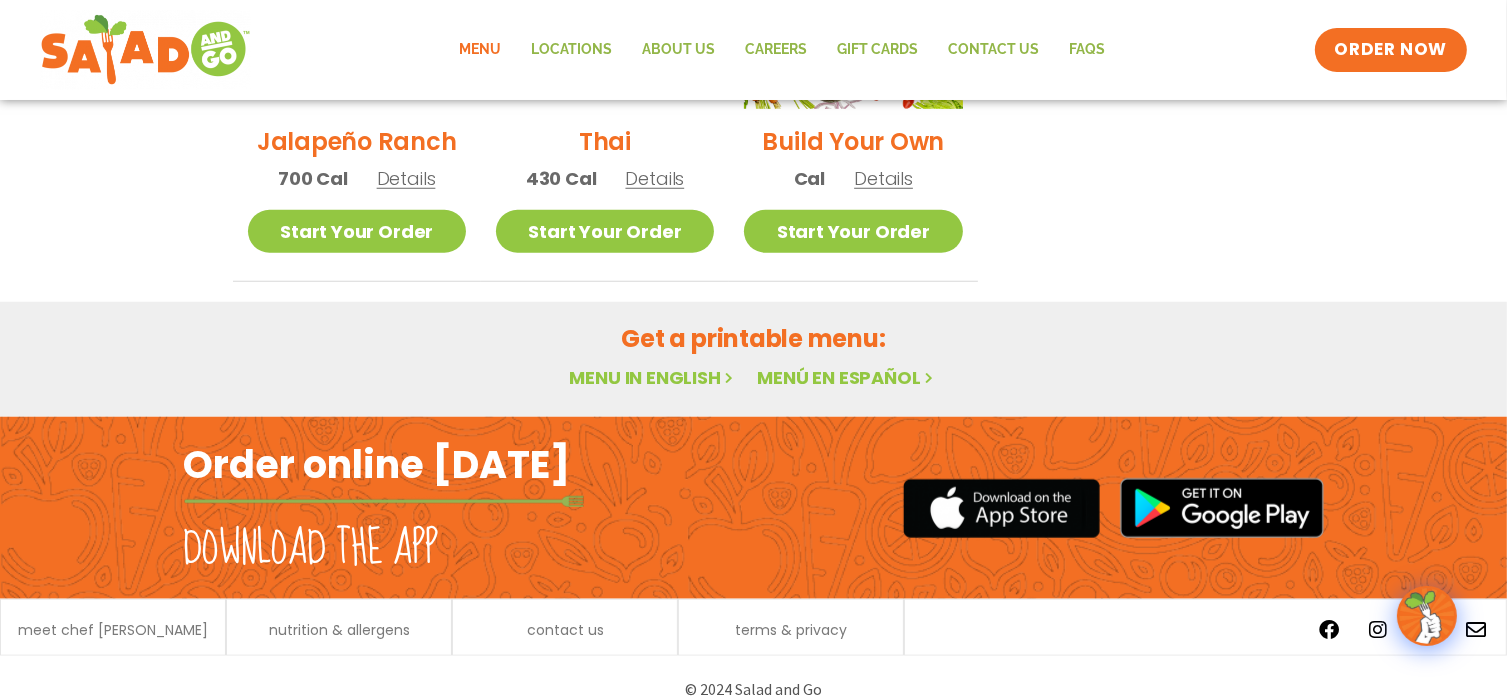 click on "Menu in English" at bounding box center (653, 377) 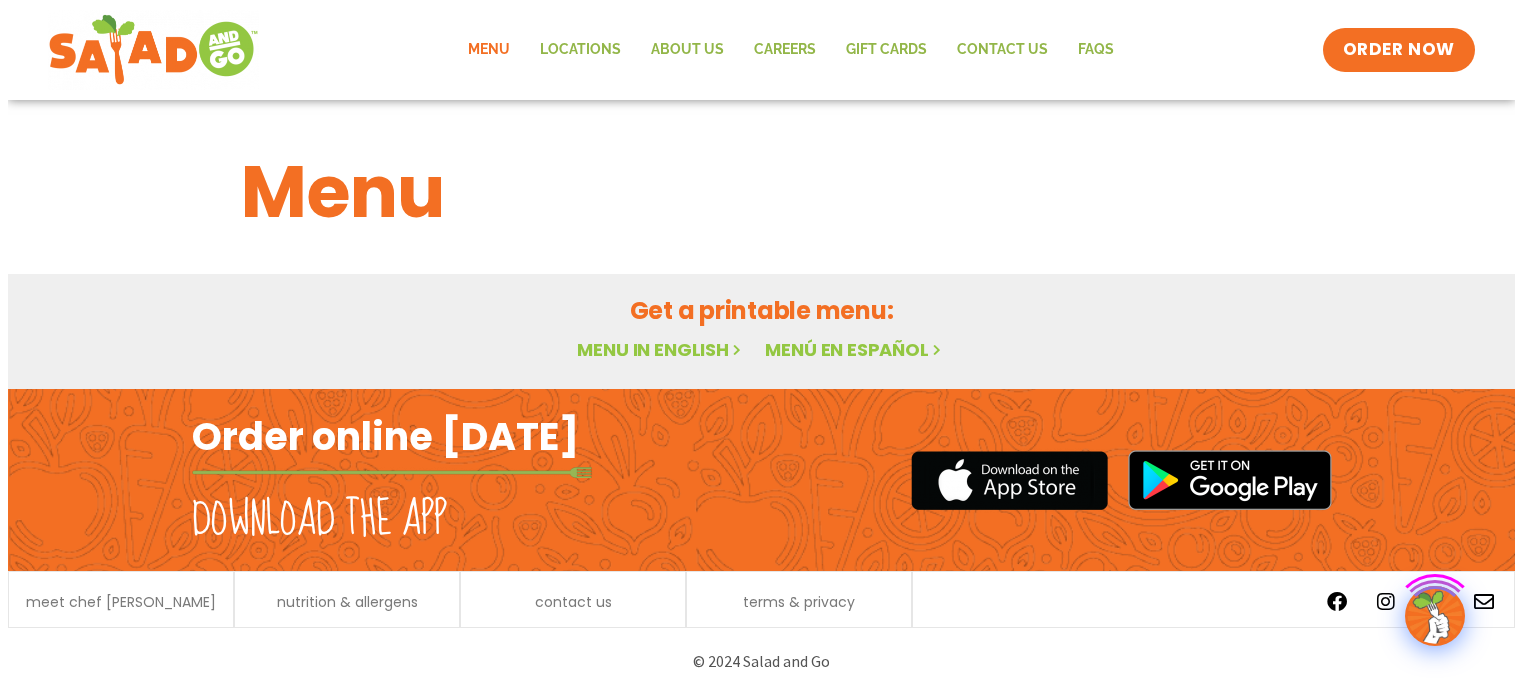 scroll, scrollTop: 0, scrollLeft: 0, axis: both 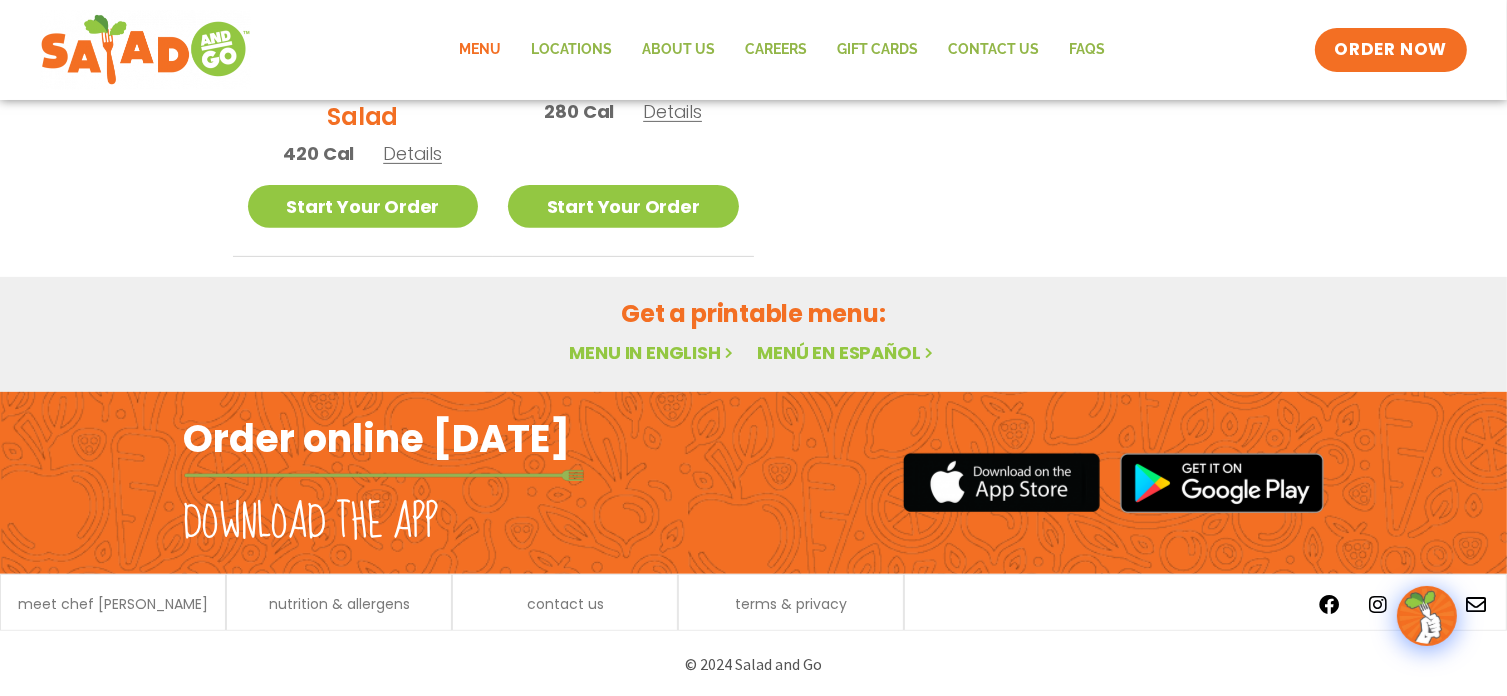 click on "Menu in English" at bounding box center [653, 352] 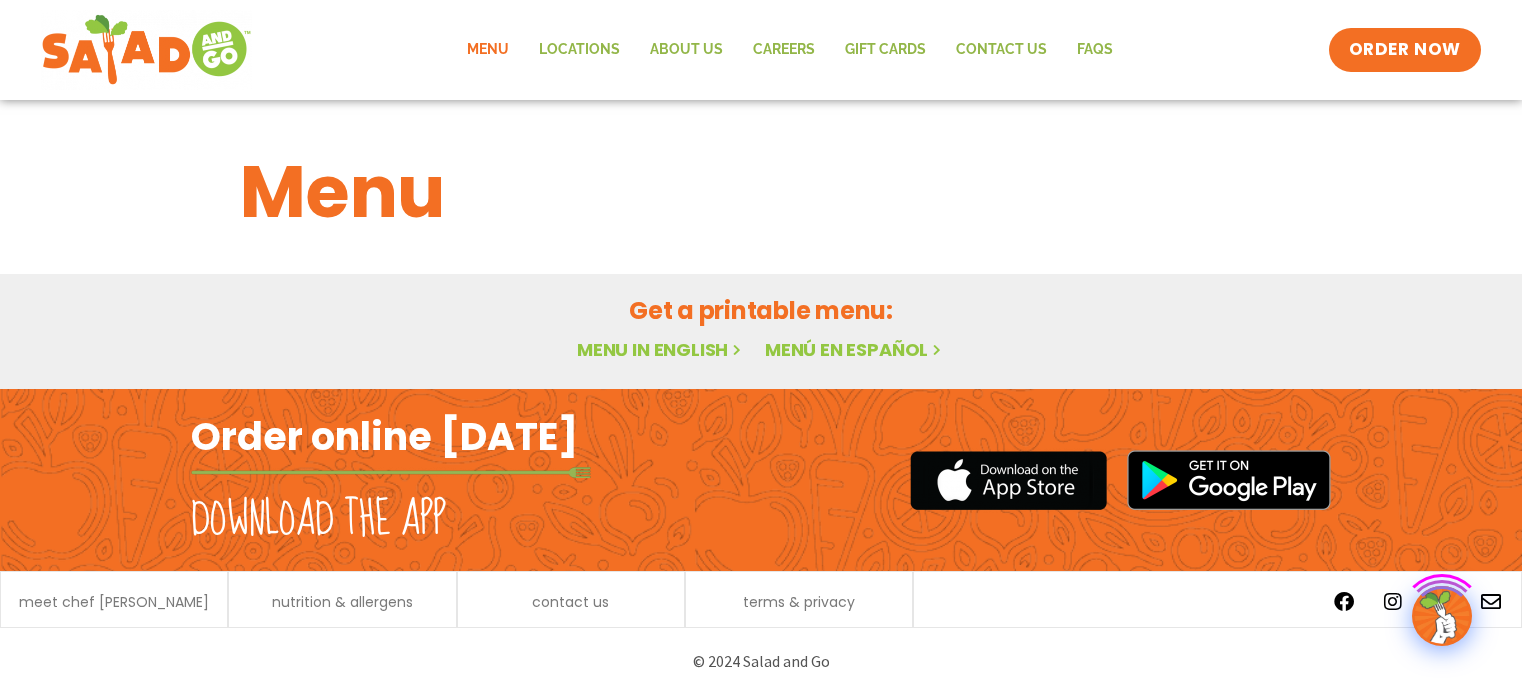 scroll, scrollTop: 0, scrollLeft: 0, axis: both 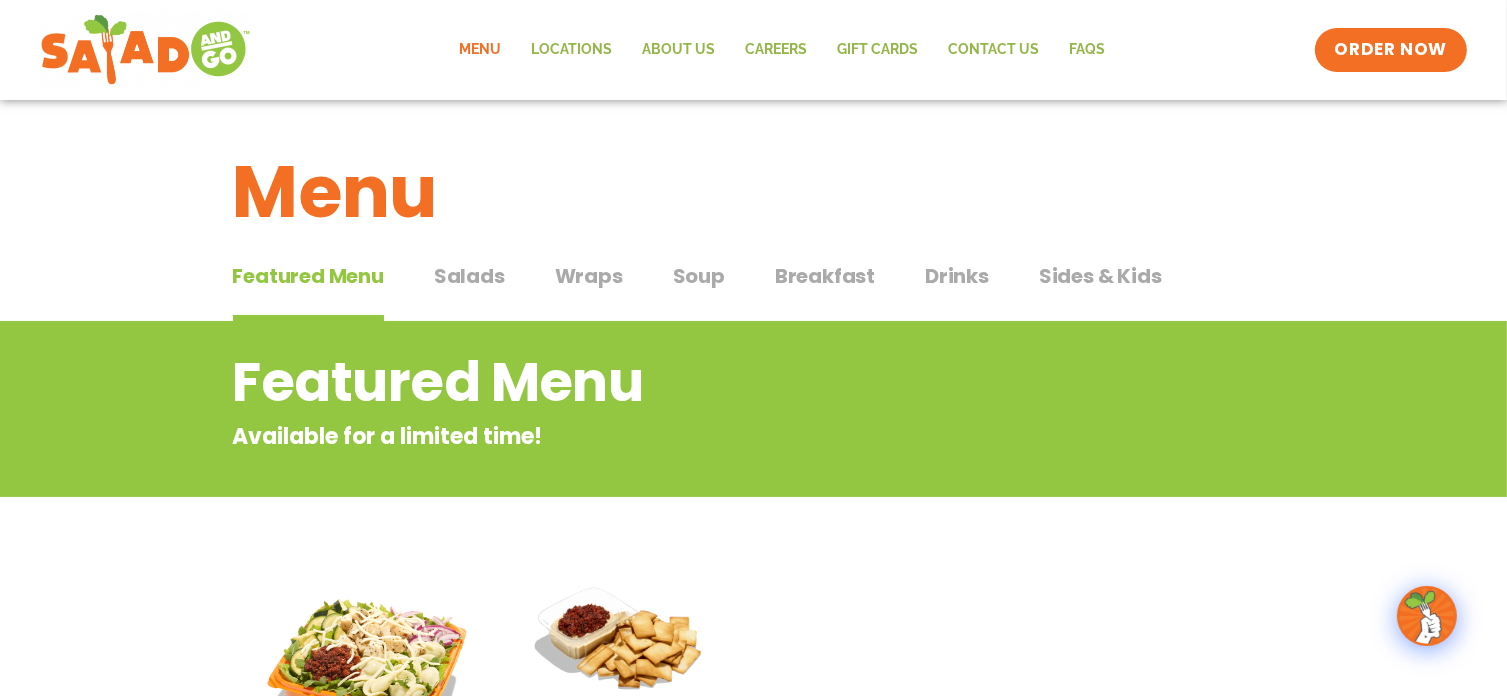 click on "Breakfast" at bounding box center [825, 276] 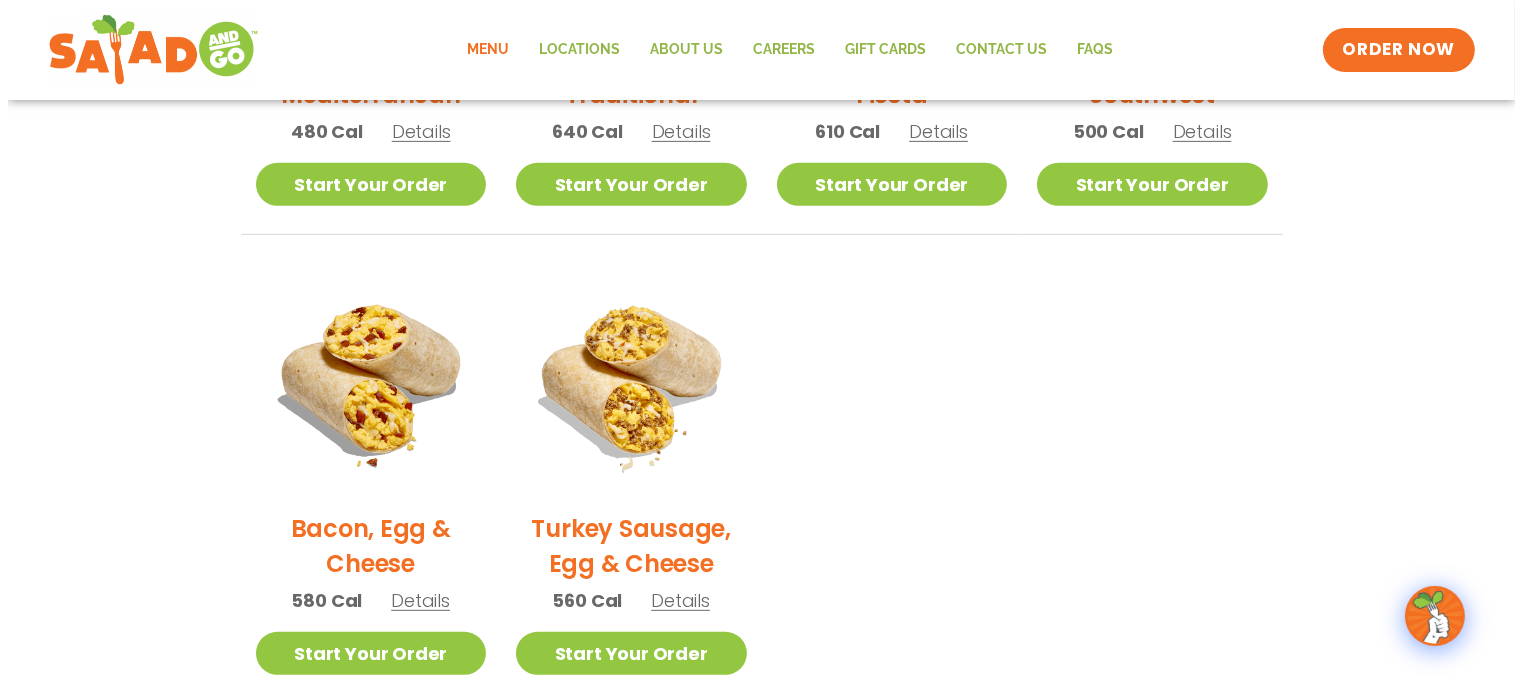 scroll, scrollTop: 900, scrollLeft: 0, axis: vertical 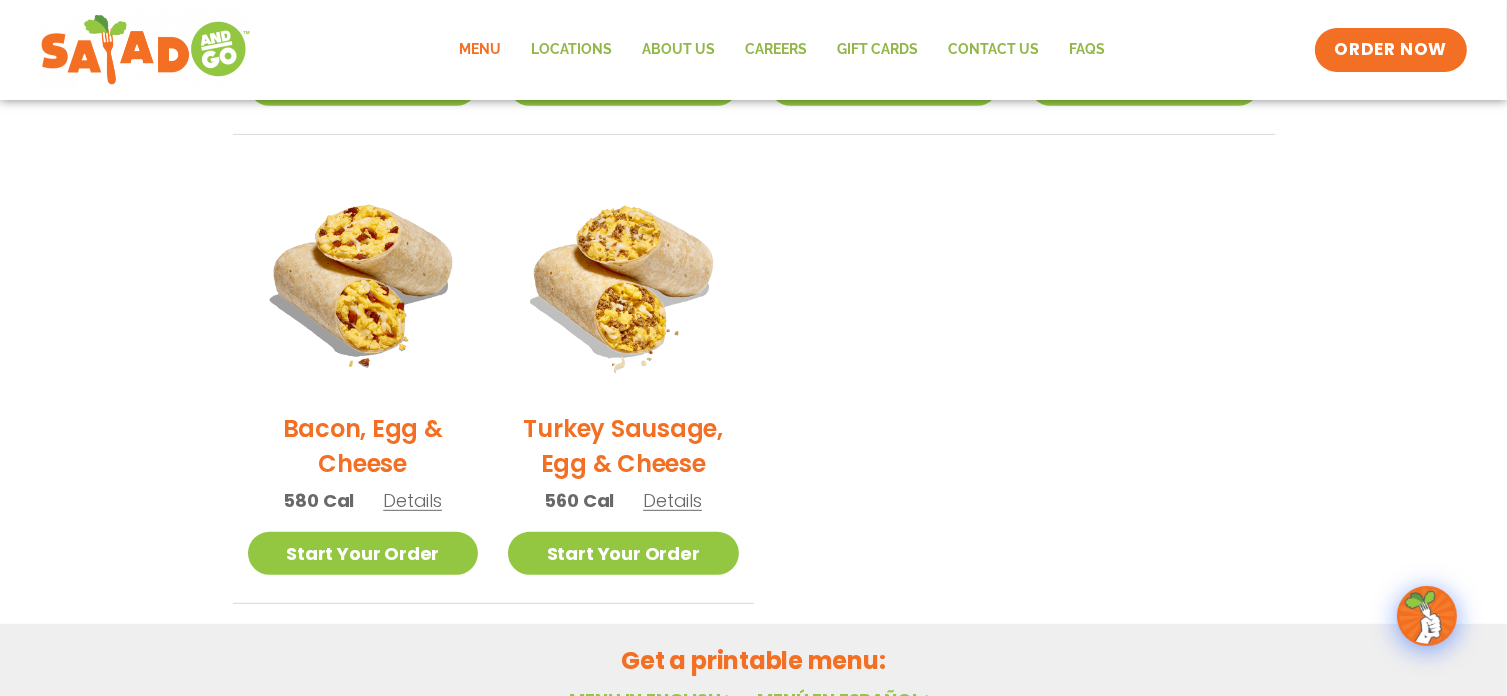 click on "Details" at bounding box center [672, 500] 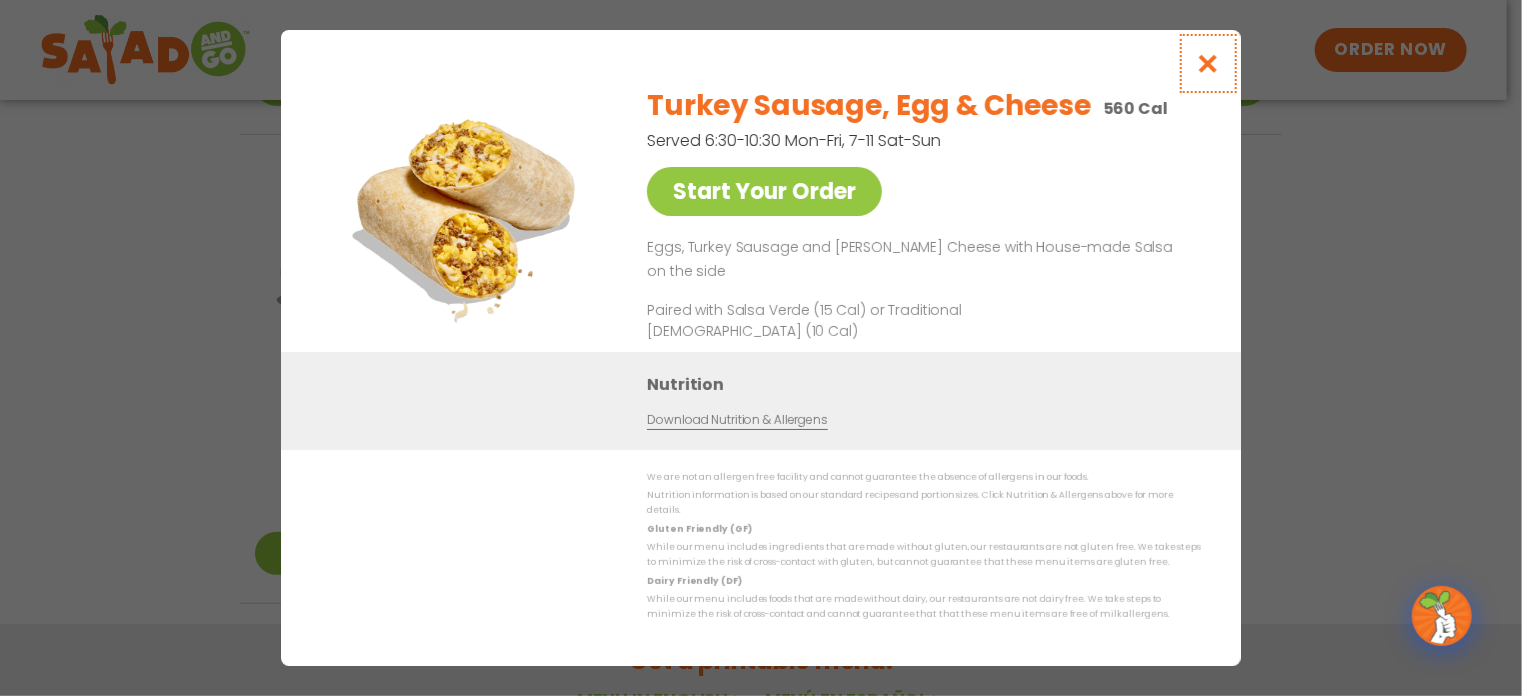 click at bounding box center [1208, 63] 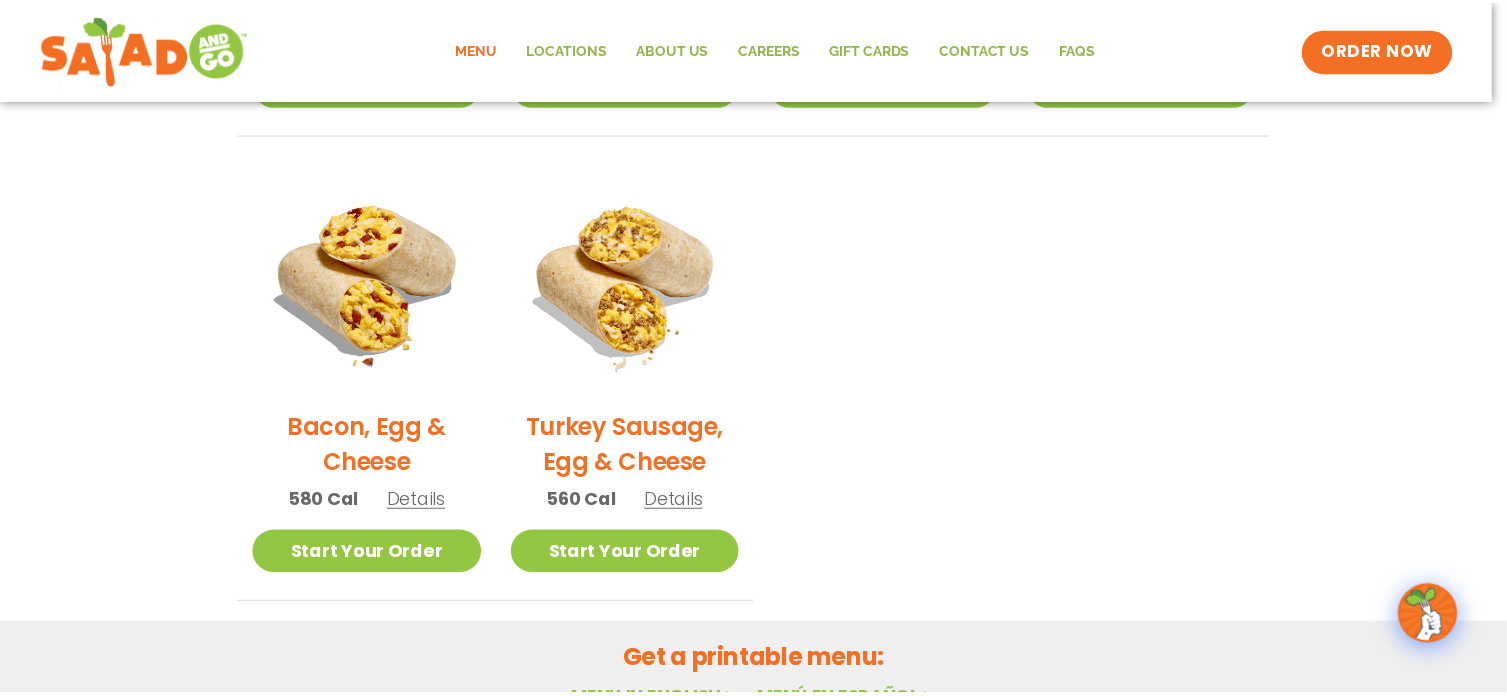scroll, scrollTop: 806, scrollLeft: 0, axis: vertical 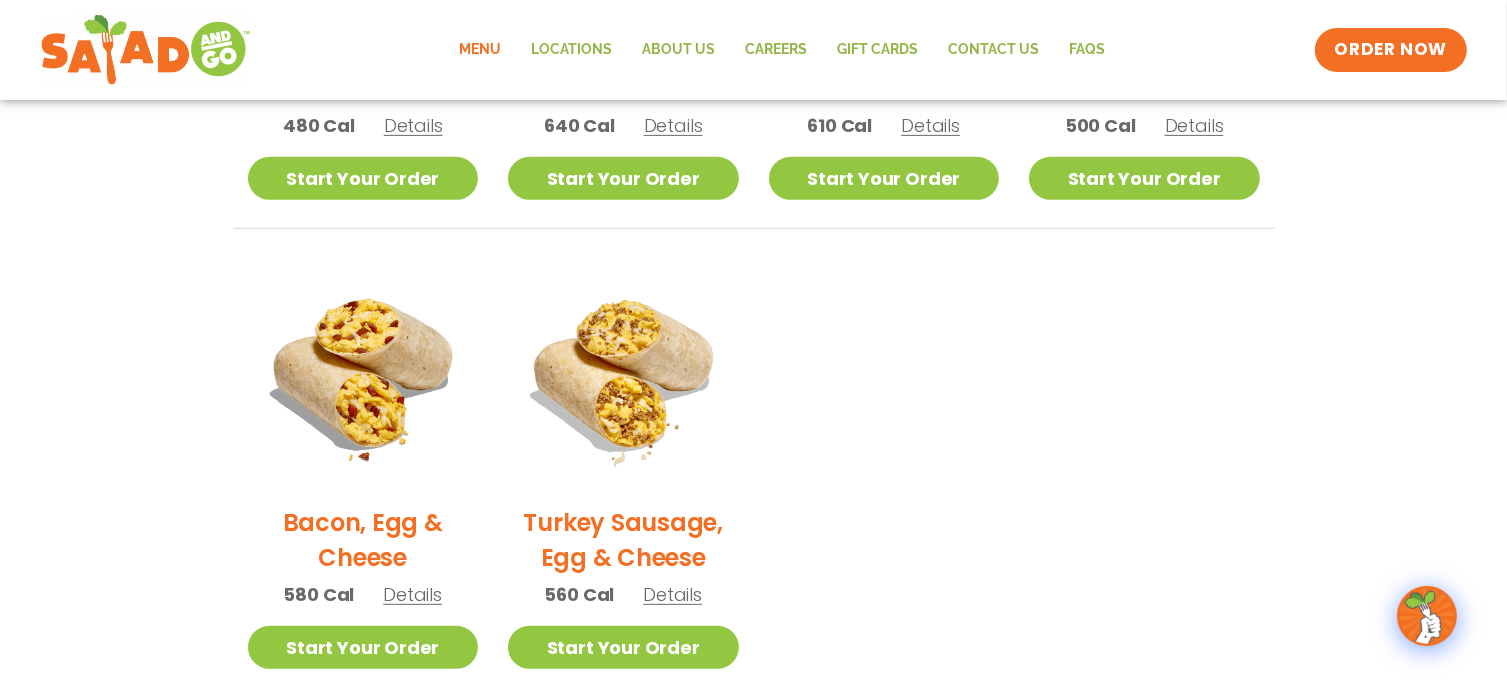 click on "Details" at bounding box center (412, 594) 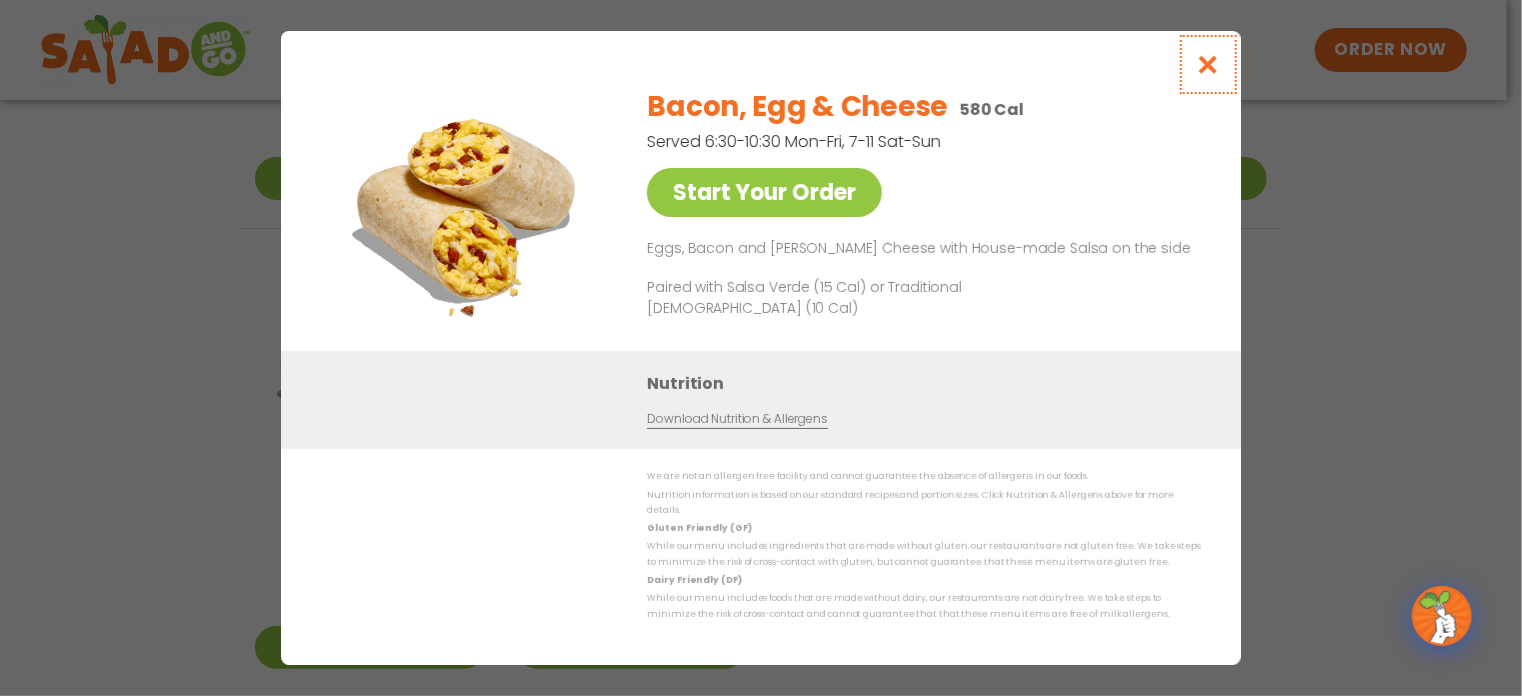 click at bounding box center (1208, 64) 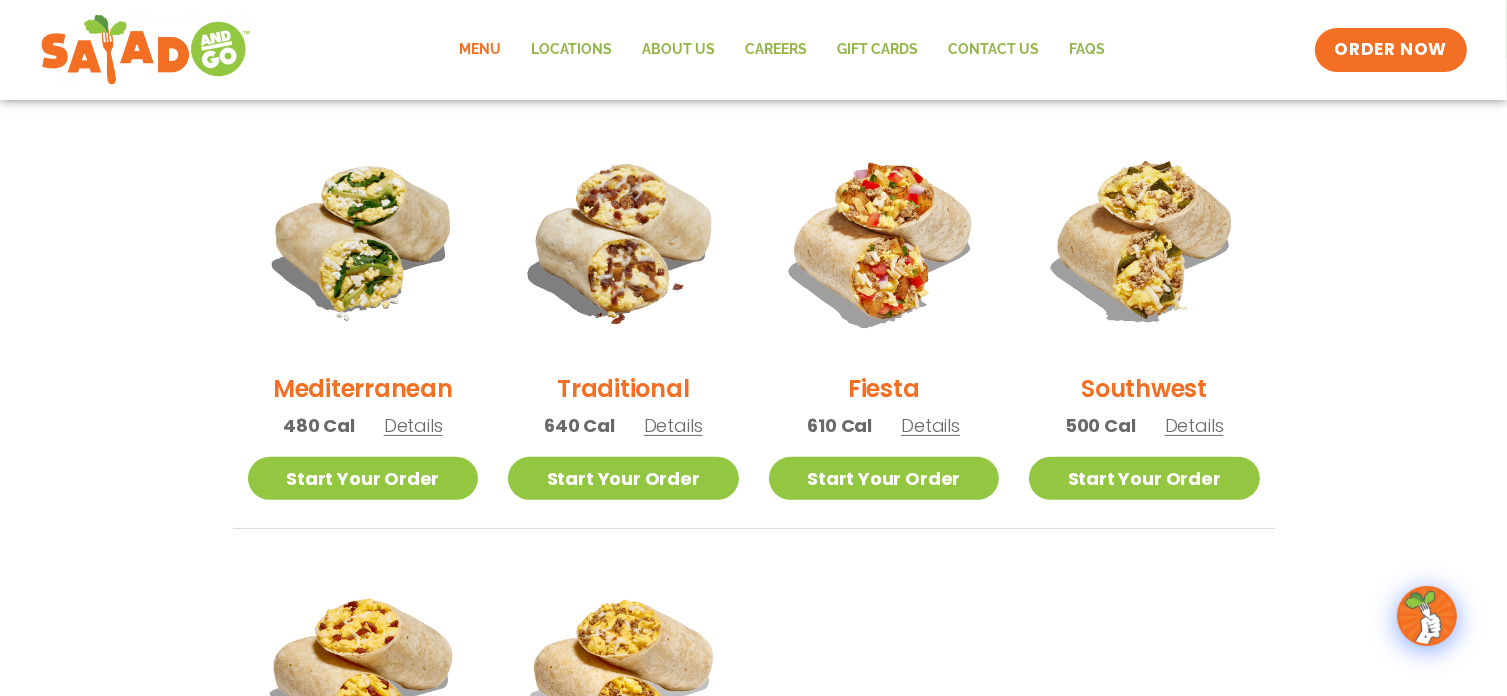 scroll, scrollTop: 606, scrollLeft: 0, axis: vertical 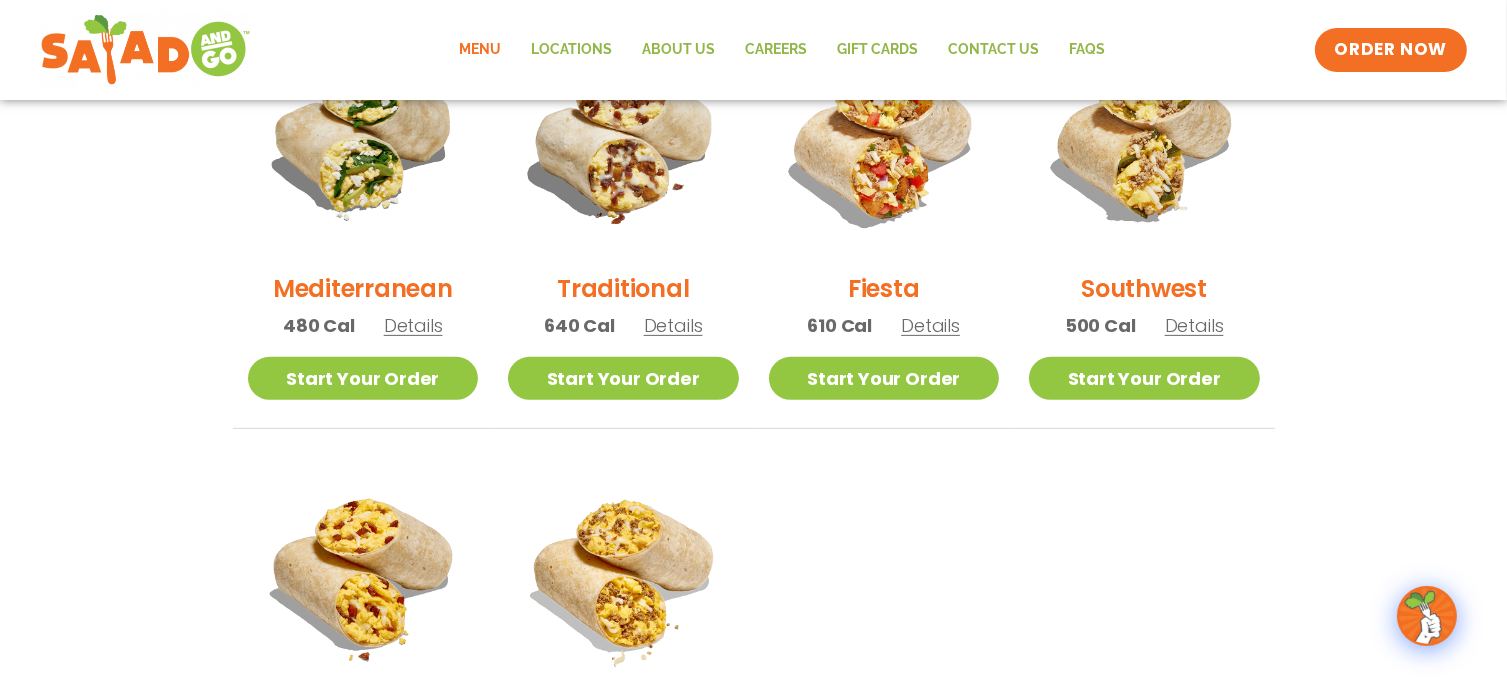 click on "Southwest" at bounding box center [1144, 288] 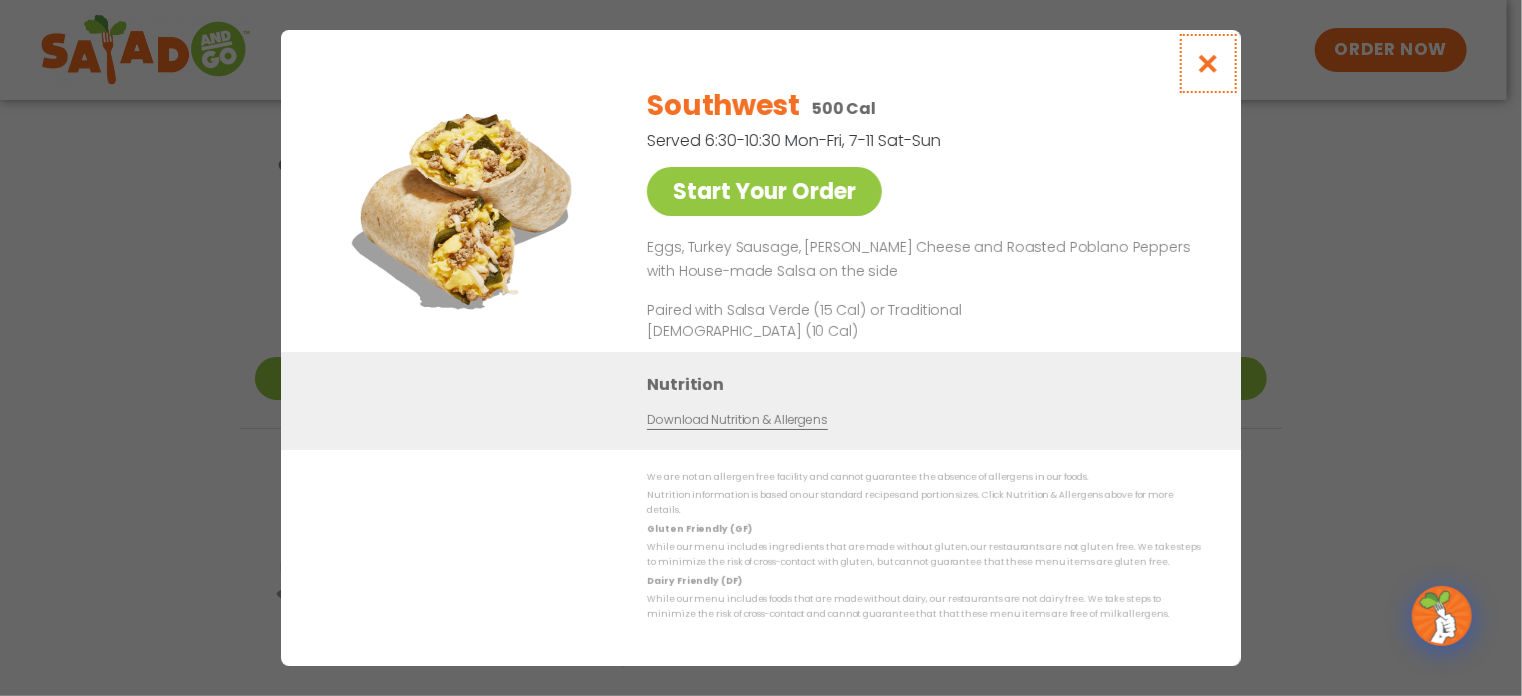 click at bounding box center (1208, 63) 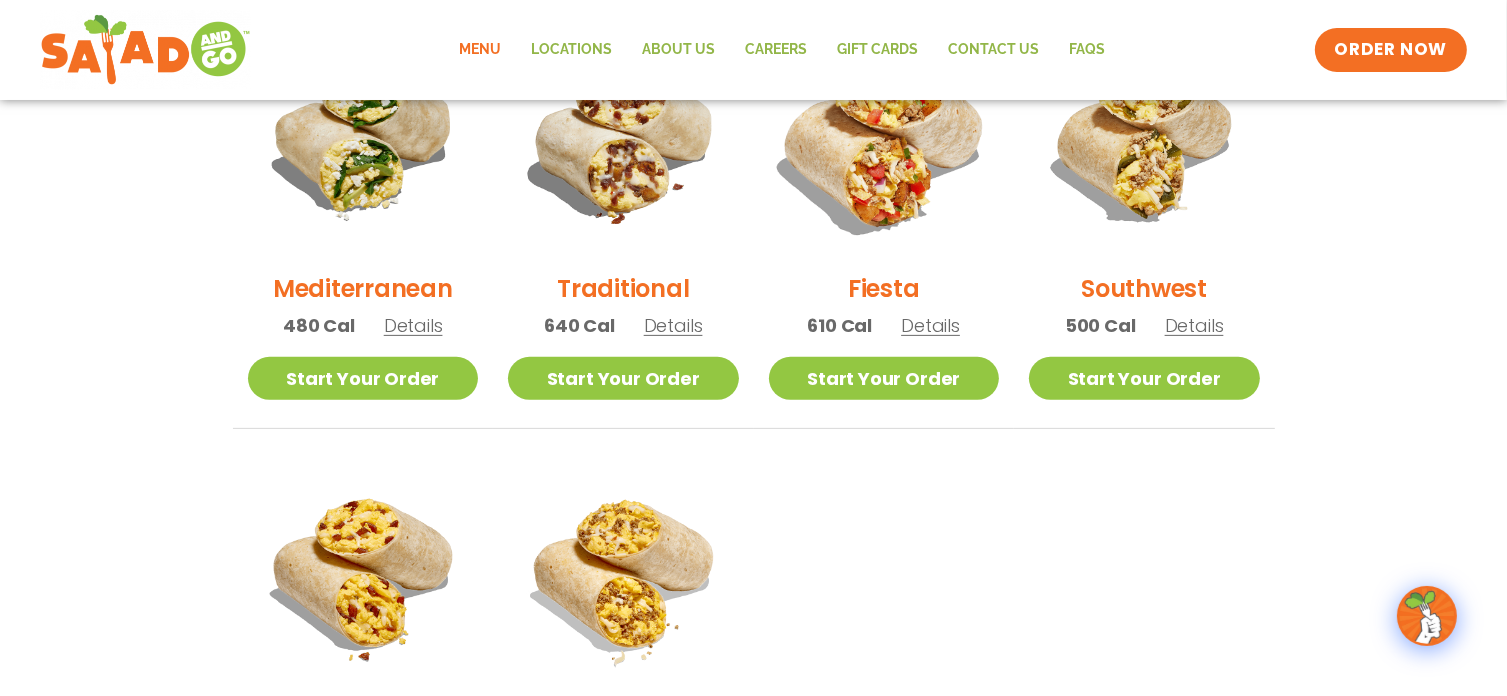 click at bounding box center [883, 140] 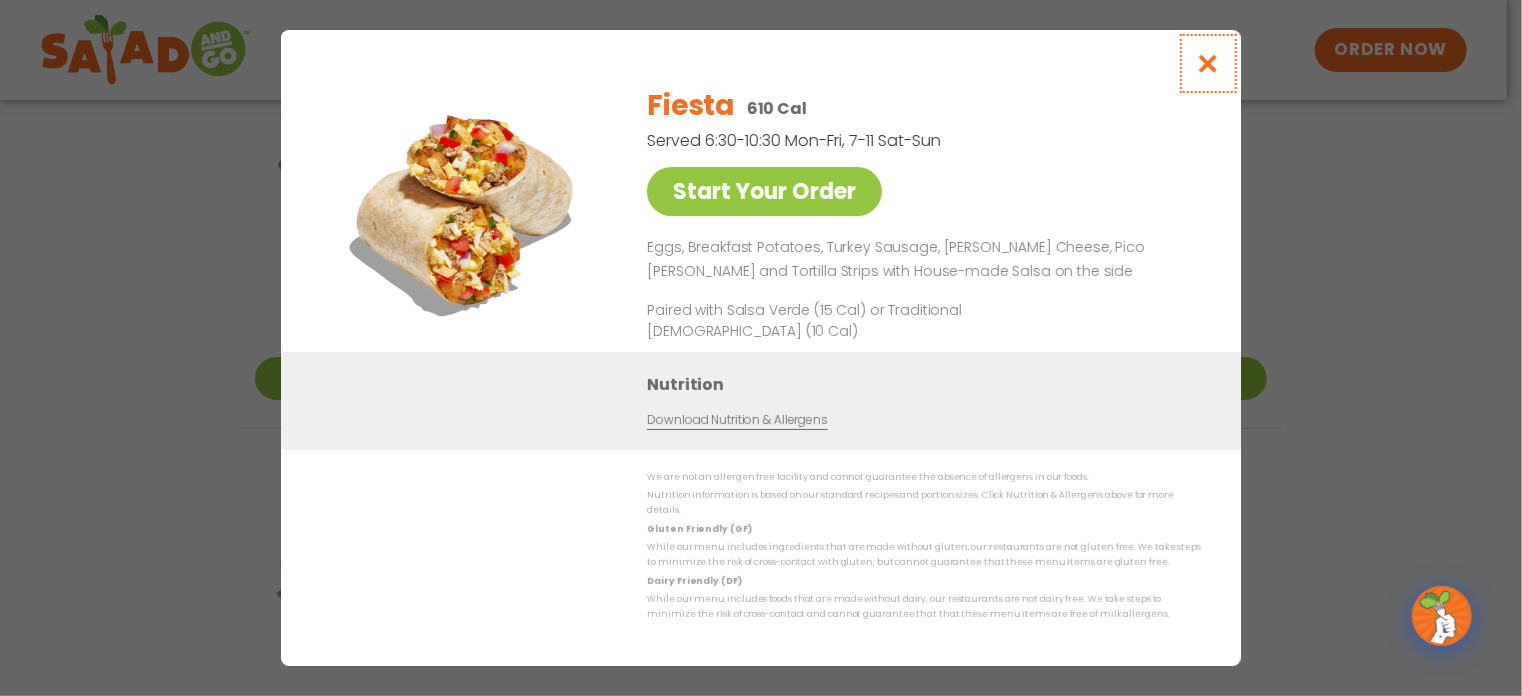 click at bounding box center [1208, 63] 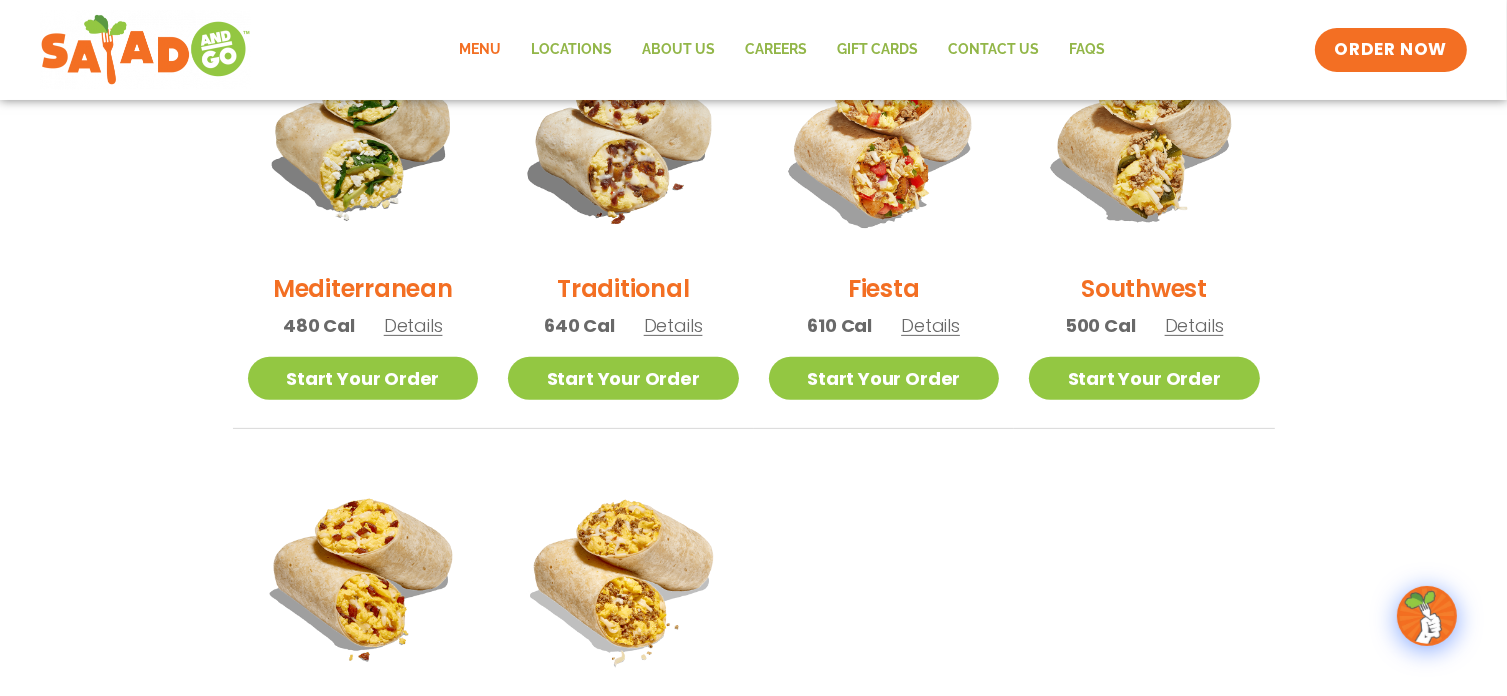click on "Traditional" at bounding box center [623, 288] 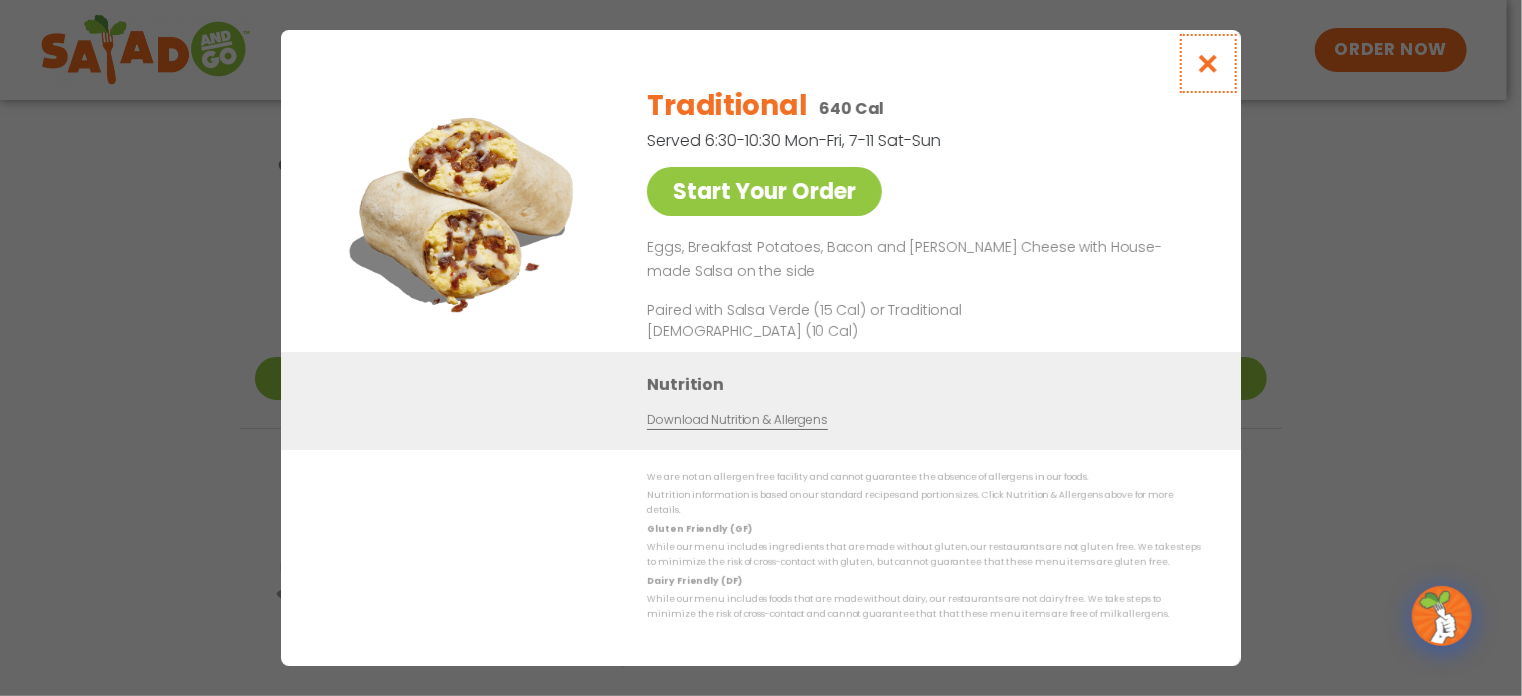click at bounding box center (1208, 63) 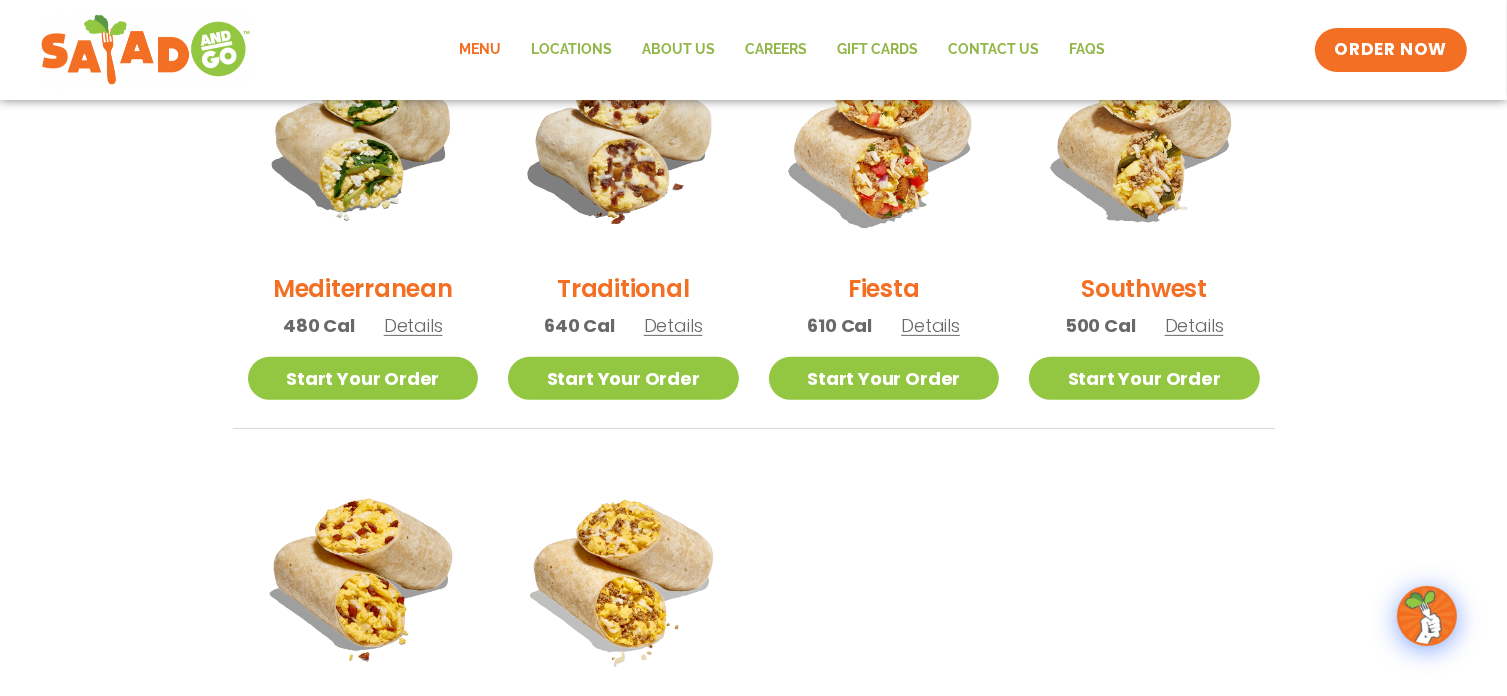 click on "Mediterranean" at bounding box center [363, 288] 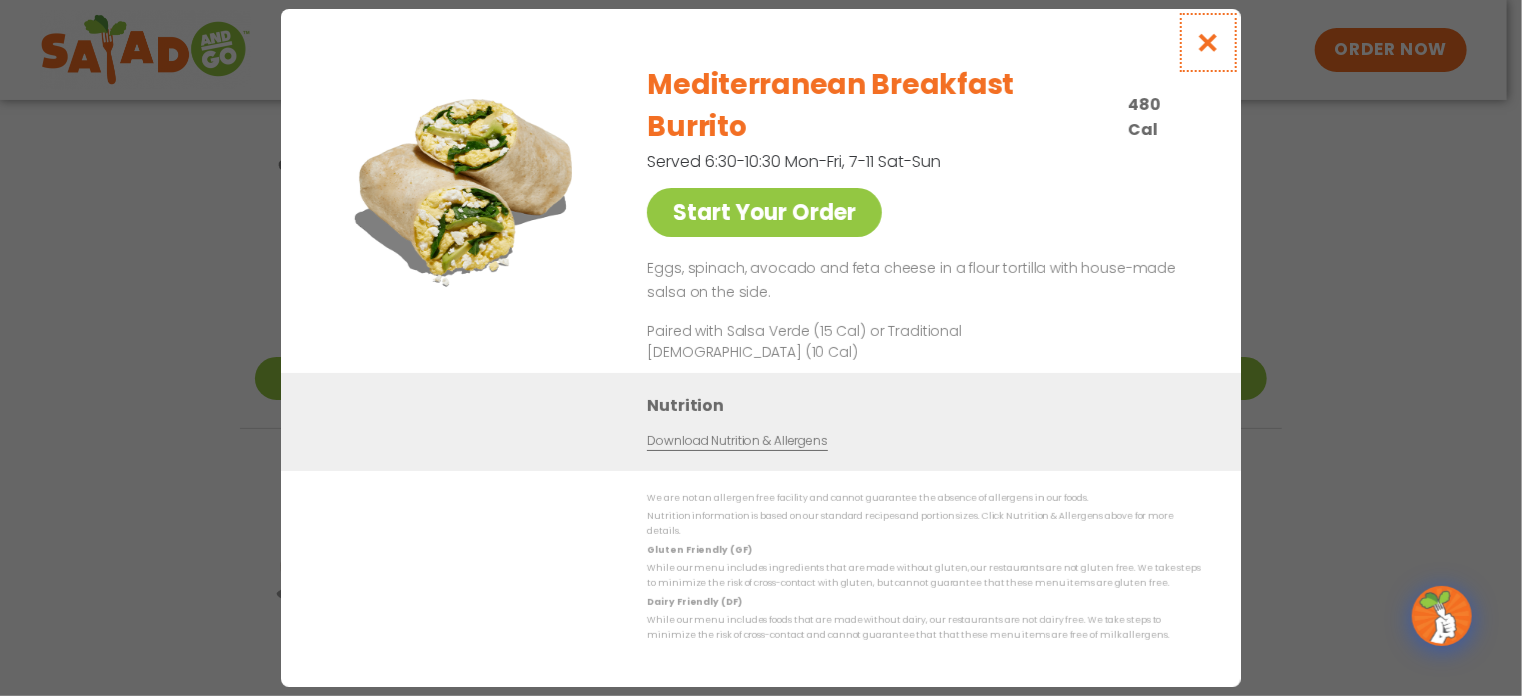 click at bounding box center (1208, 42) 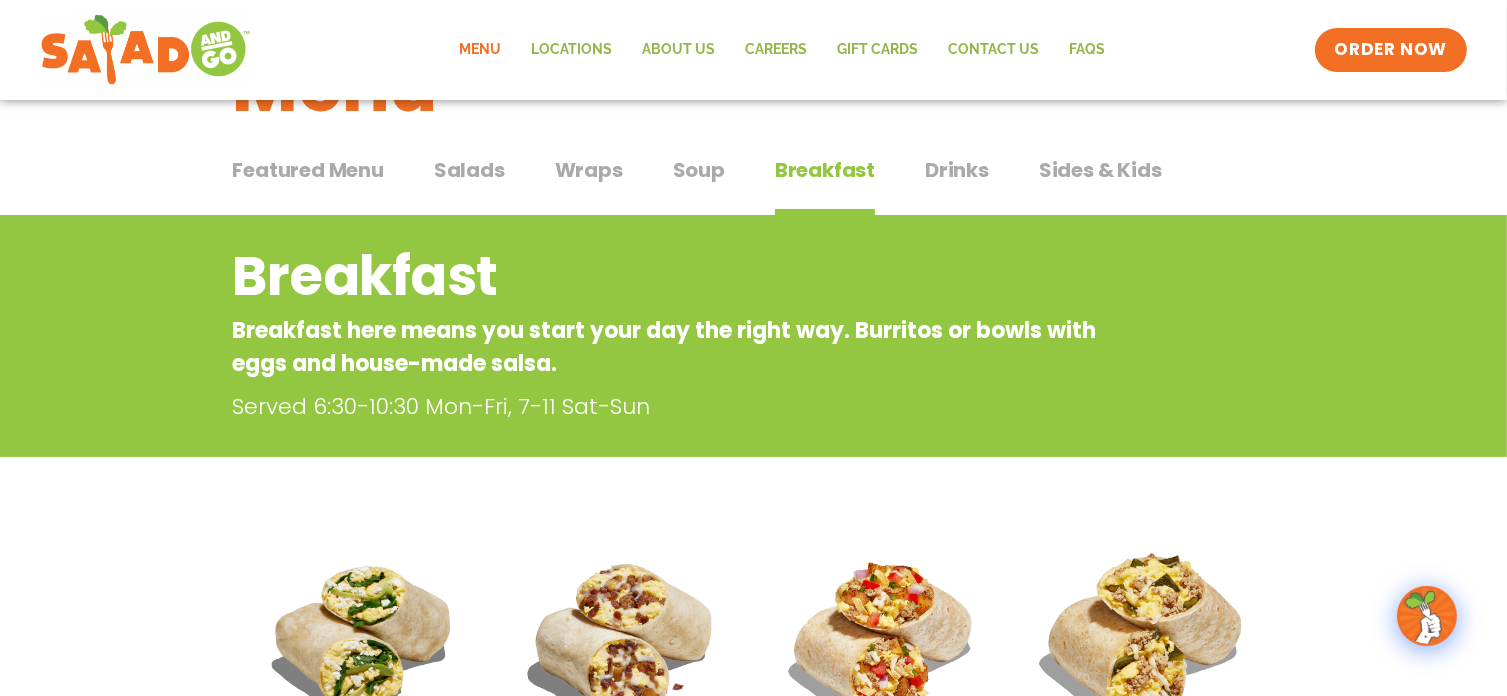 scroll, scrollTop: 0, scrollLeft: 0, axis: both 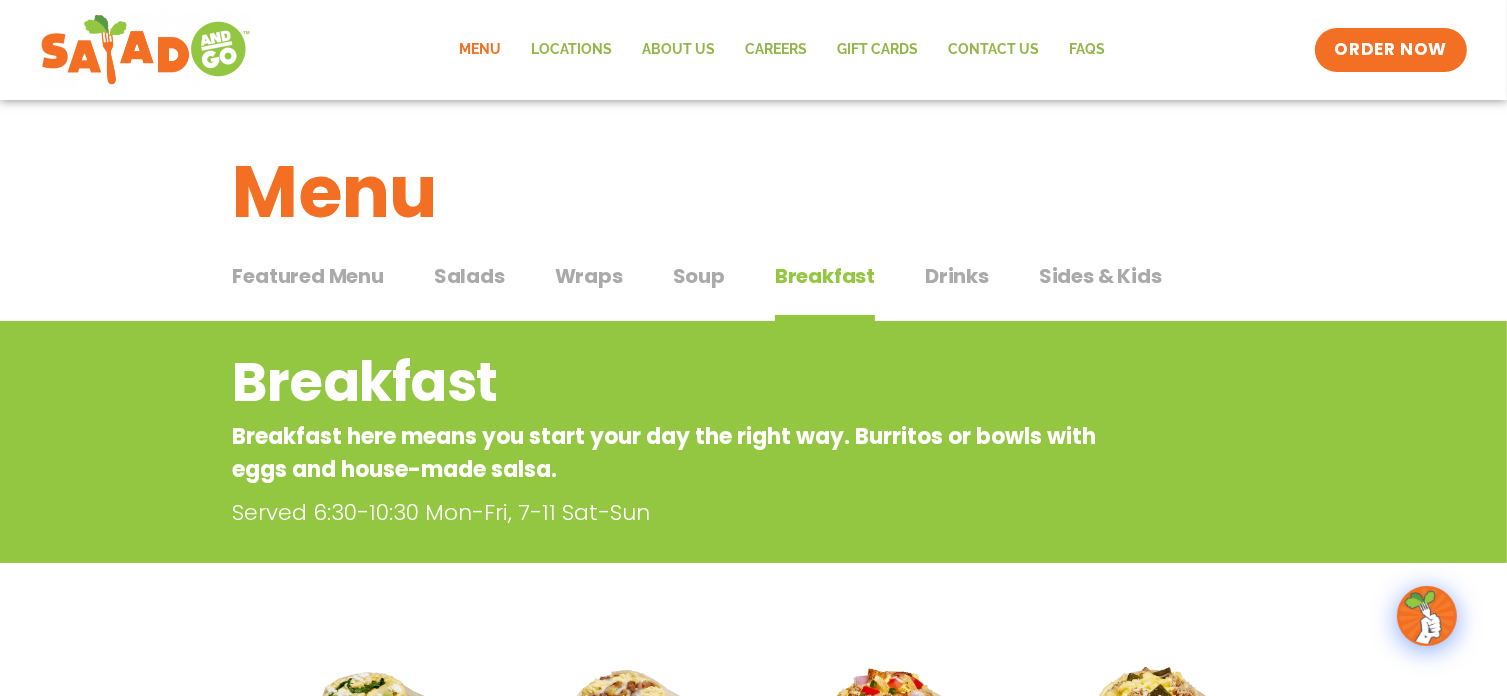 click on "Featured Menu" at bounding box center [308, 276] 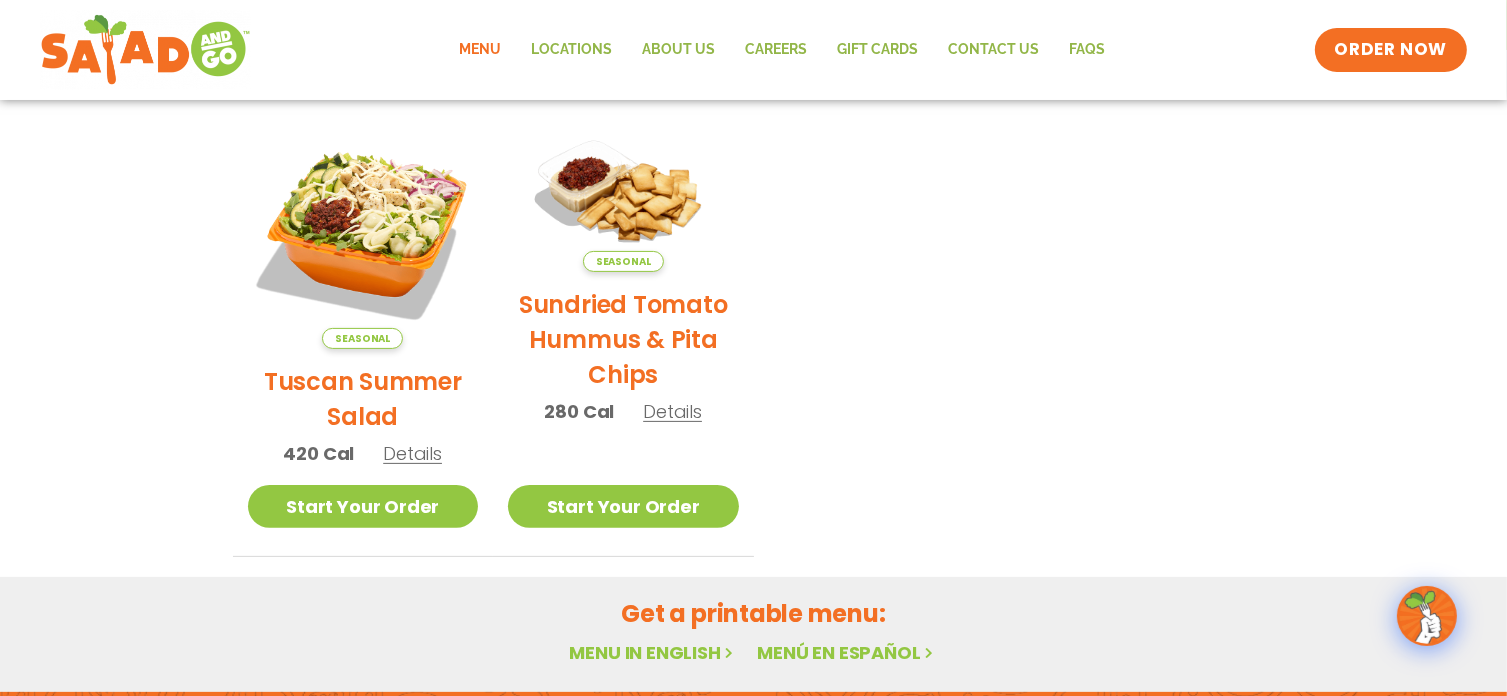 scroll, scrollTop: 0, scrollLeft: 0, axis: both 